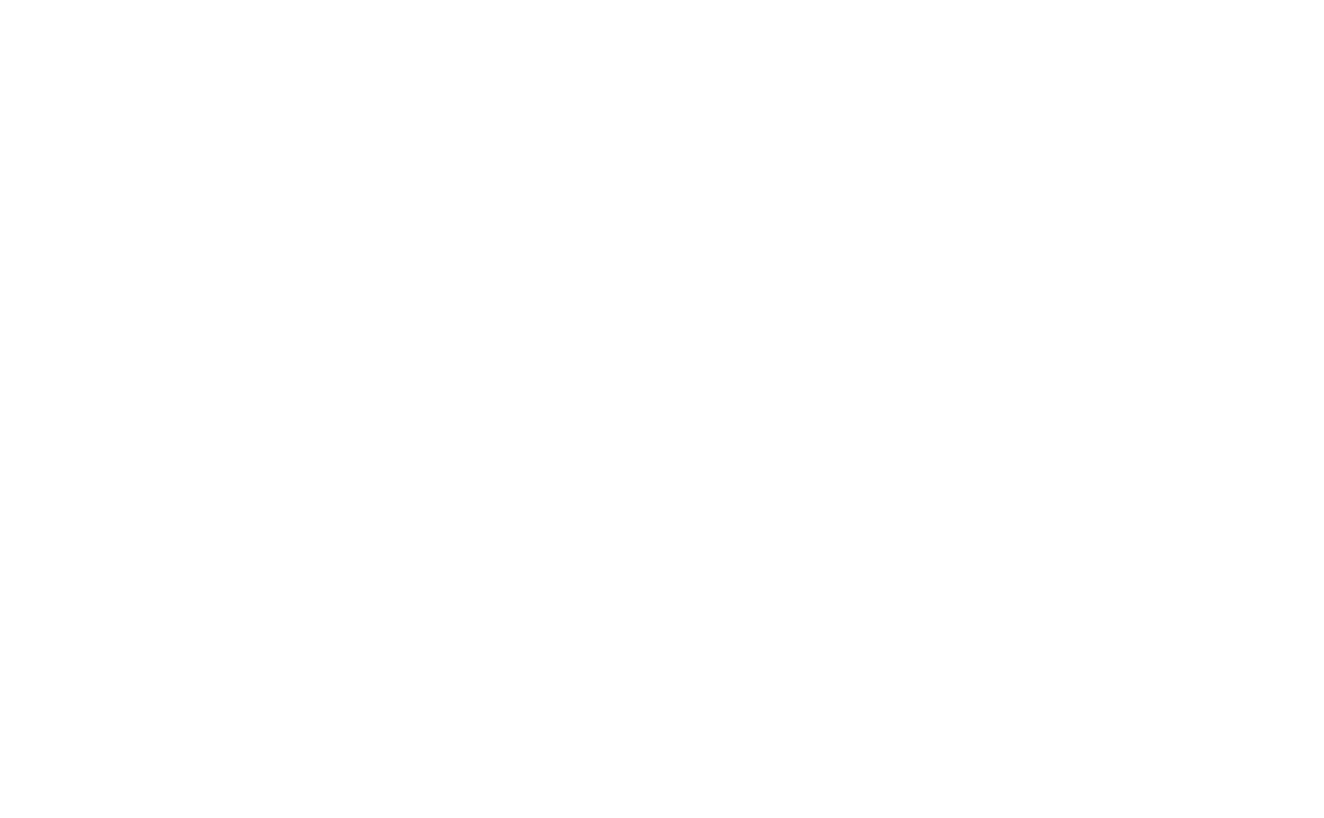 scroll, scrollTop: 0, scrollLeft: 0, axis: both 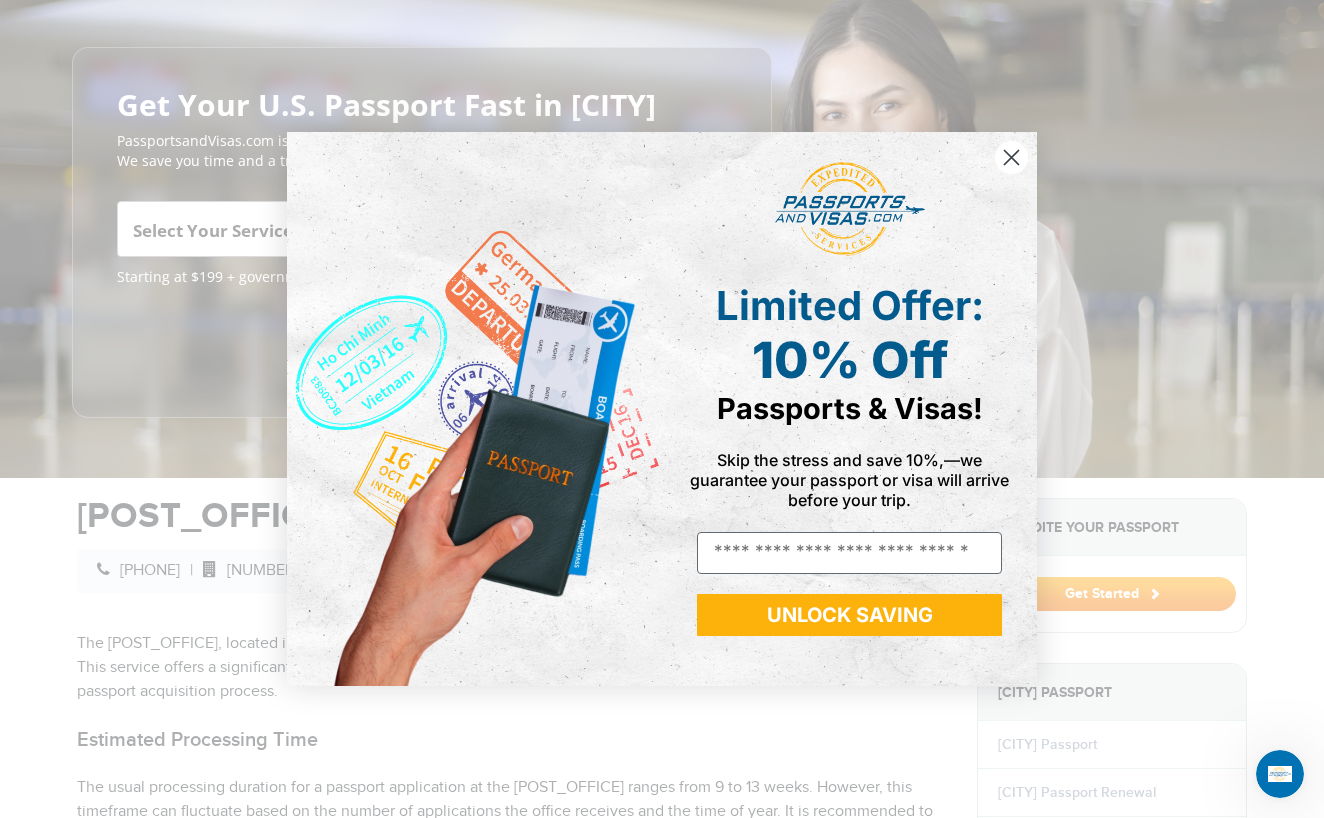 click 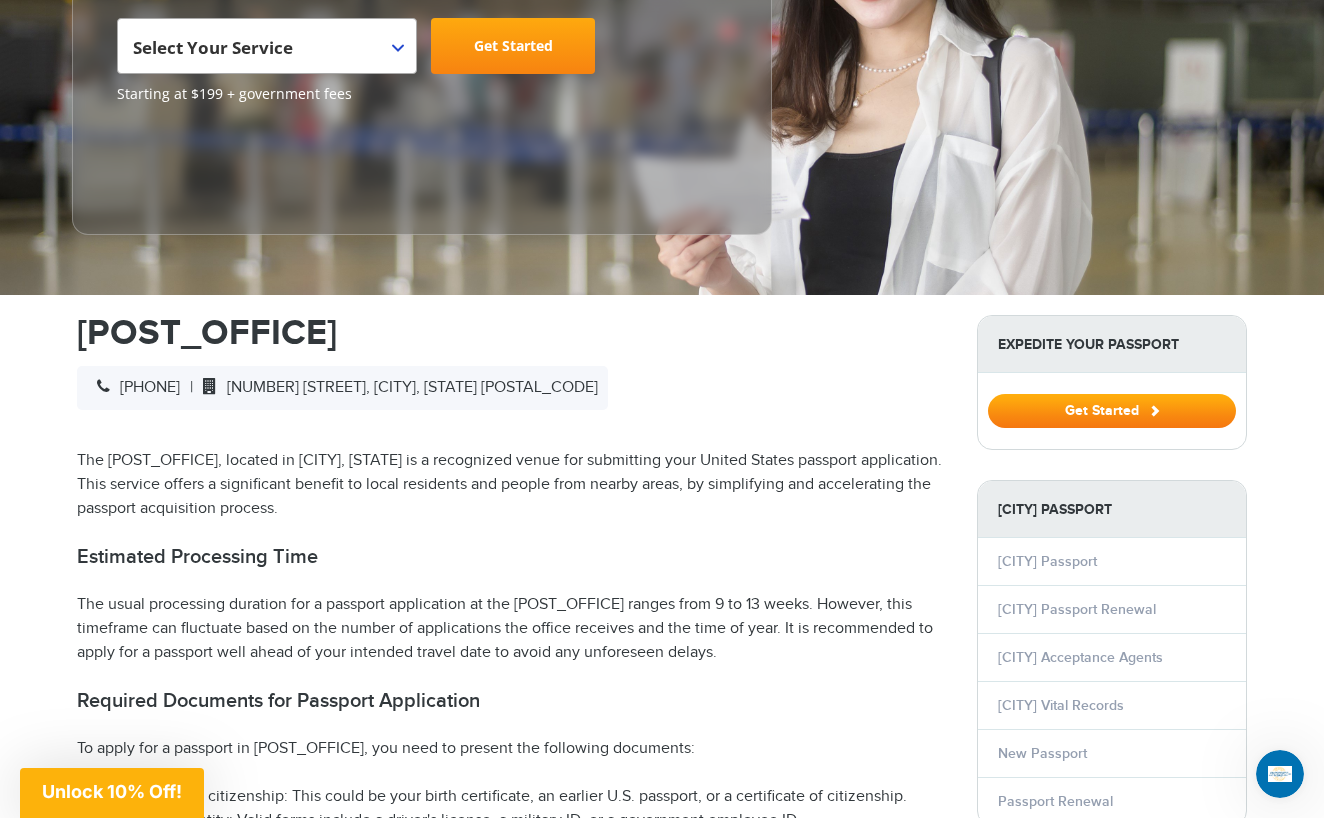 scroll, scrollTop: 373, scrollLeft: 0, axis: vertical 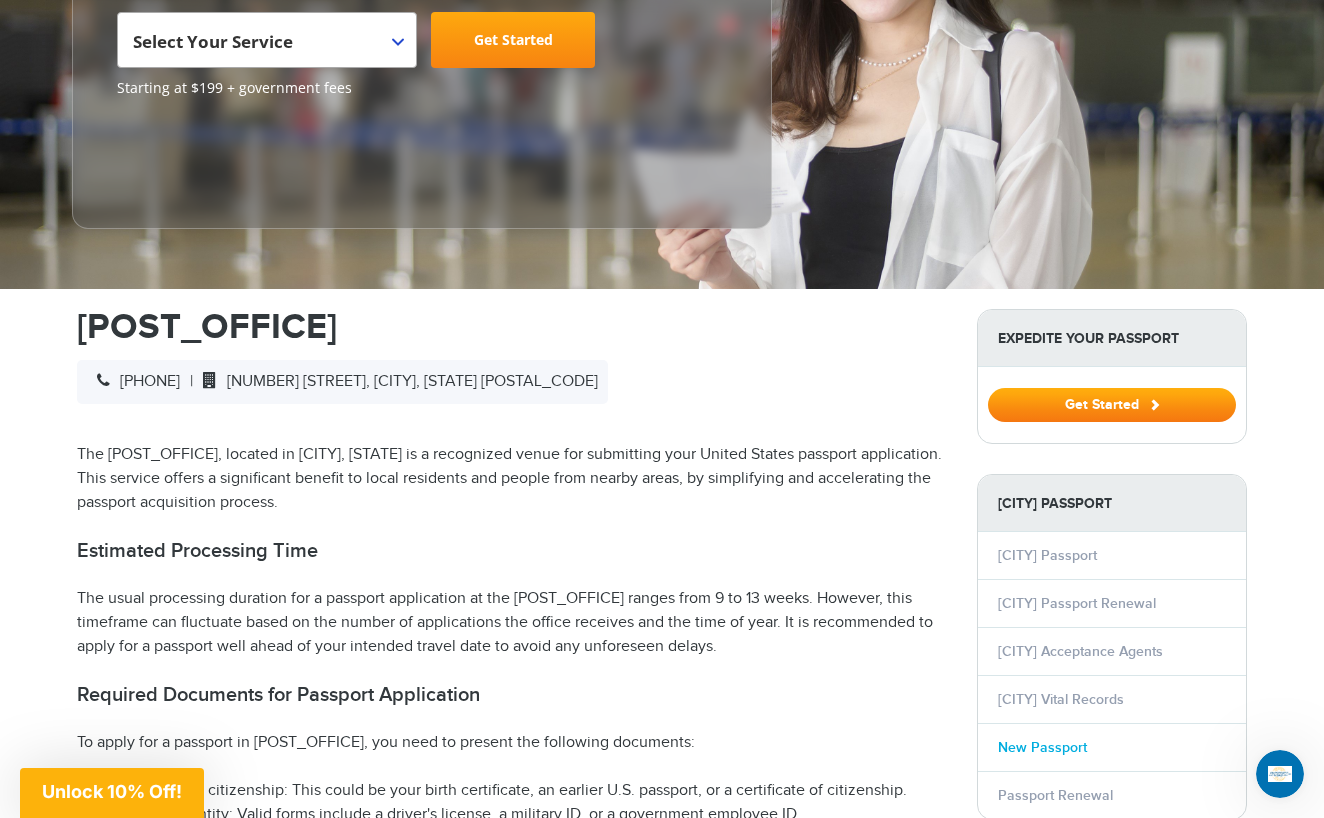 click on "New Passport" at bounding box center (1042, 747) 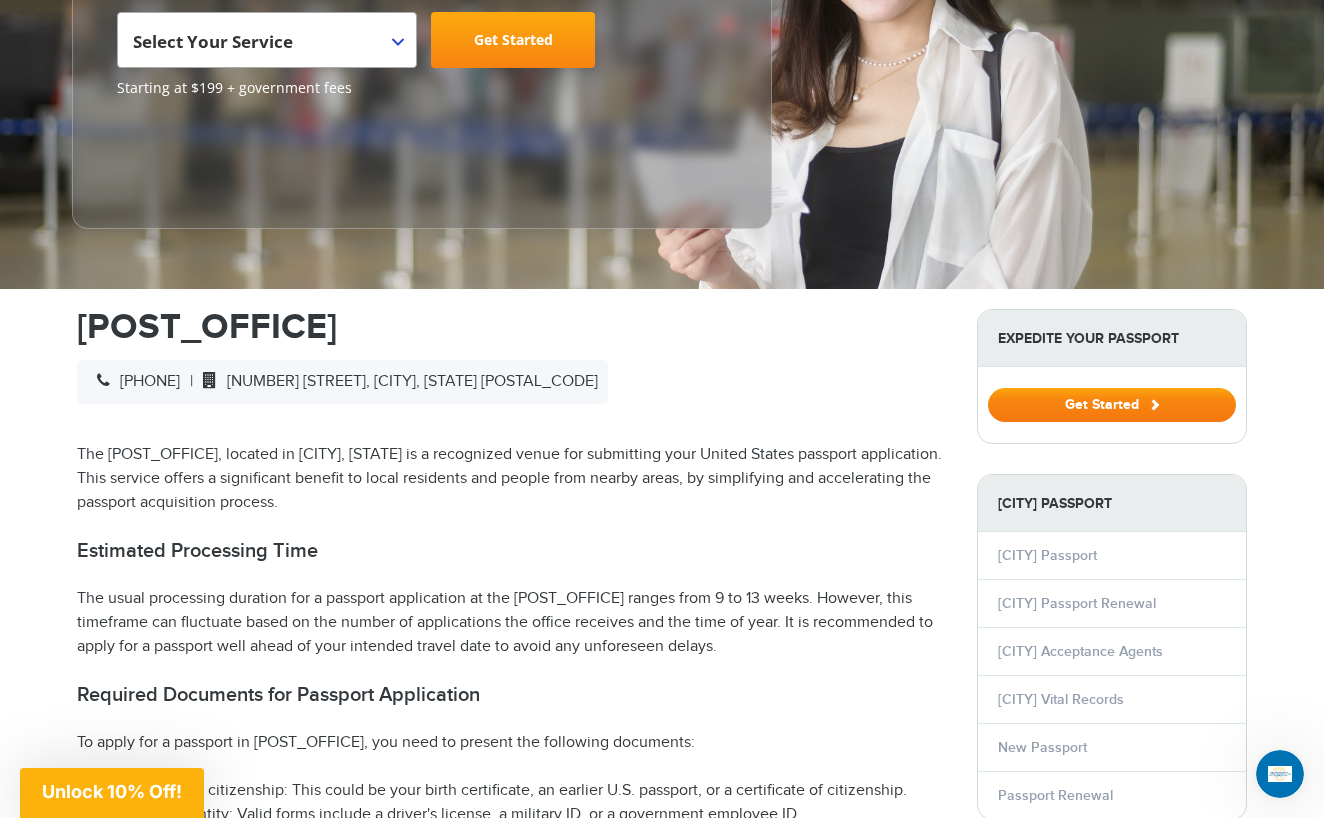 click on "Get Started" at bounding box center (1112, 405) 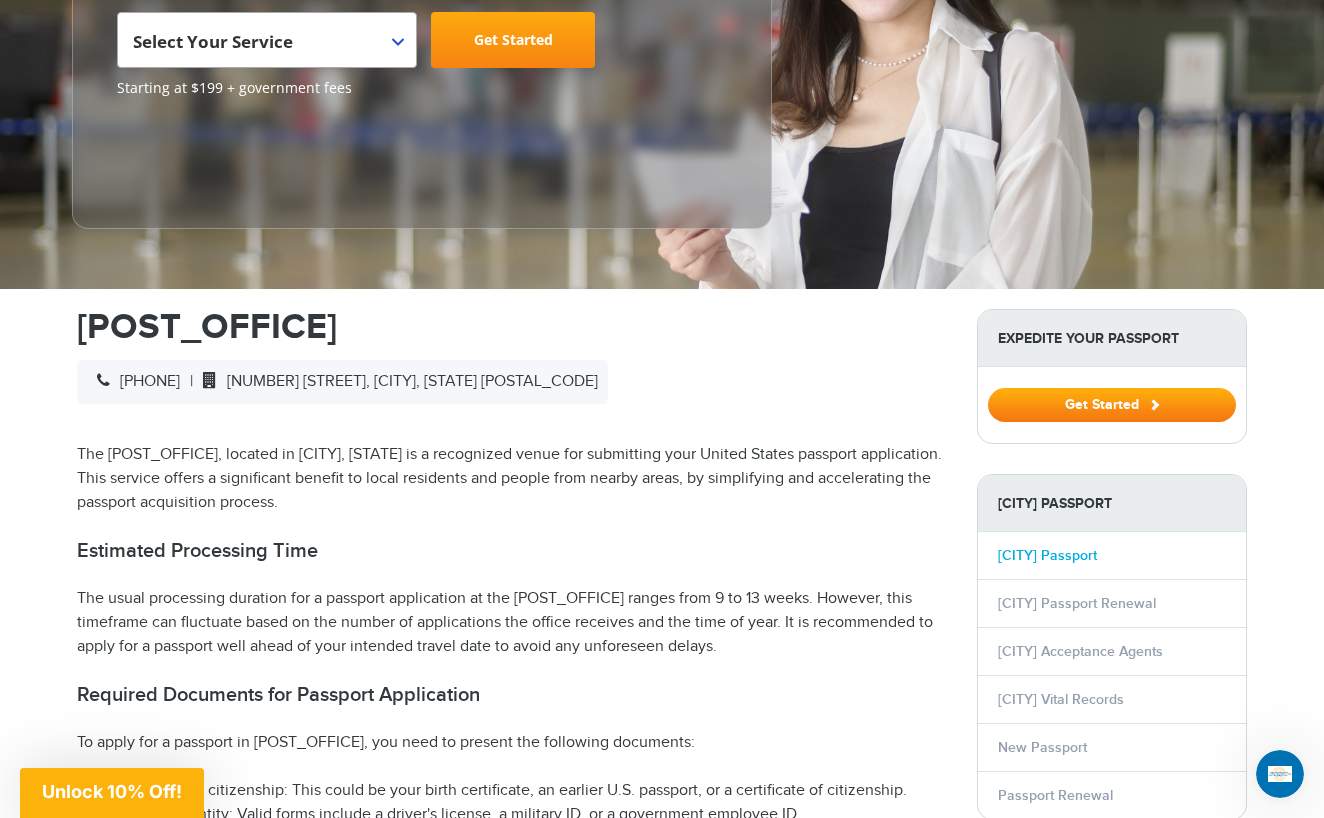 click on "Berlin Passport" at bounding box center [1047, 555] 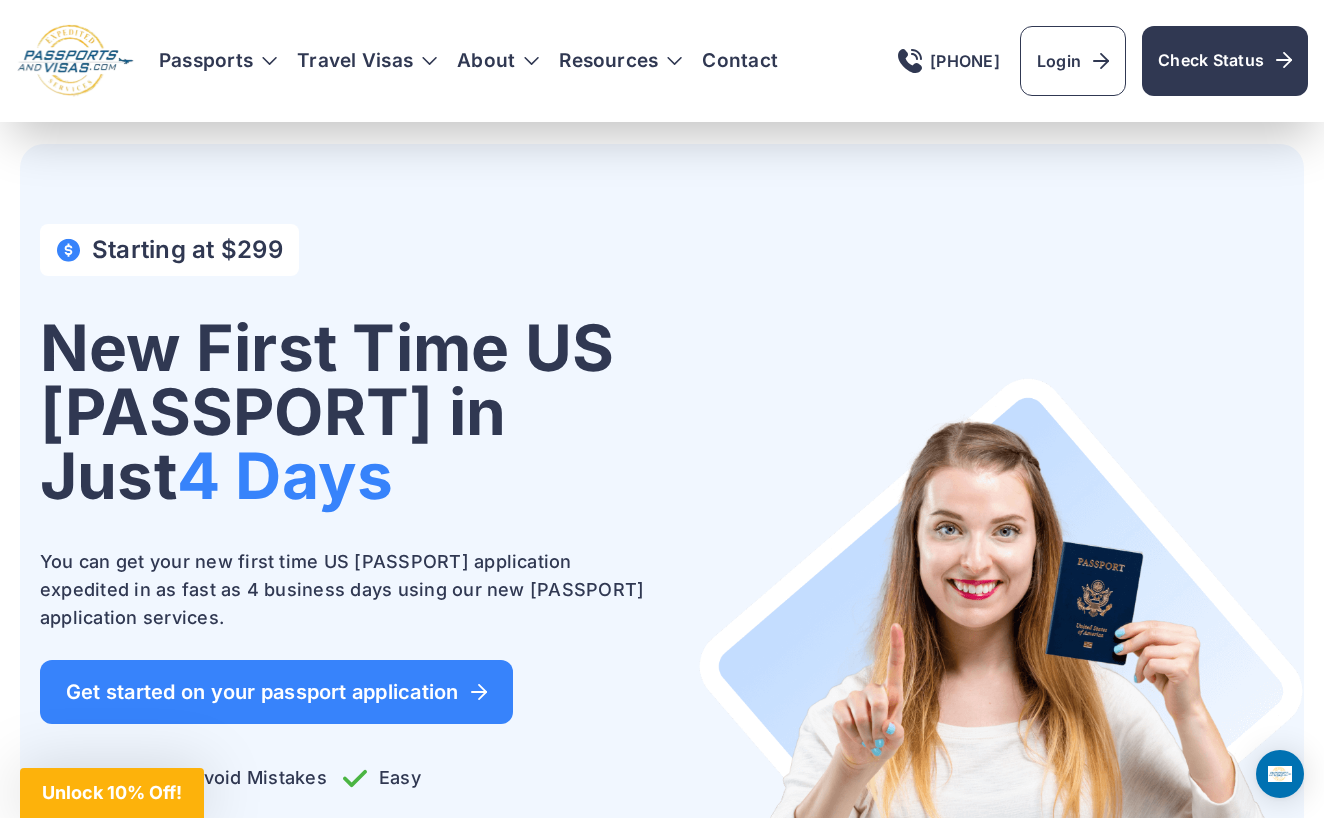 scroll, scrollTop: 88, scrollLeft: 0, axis: vertical 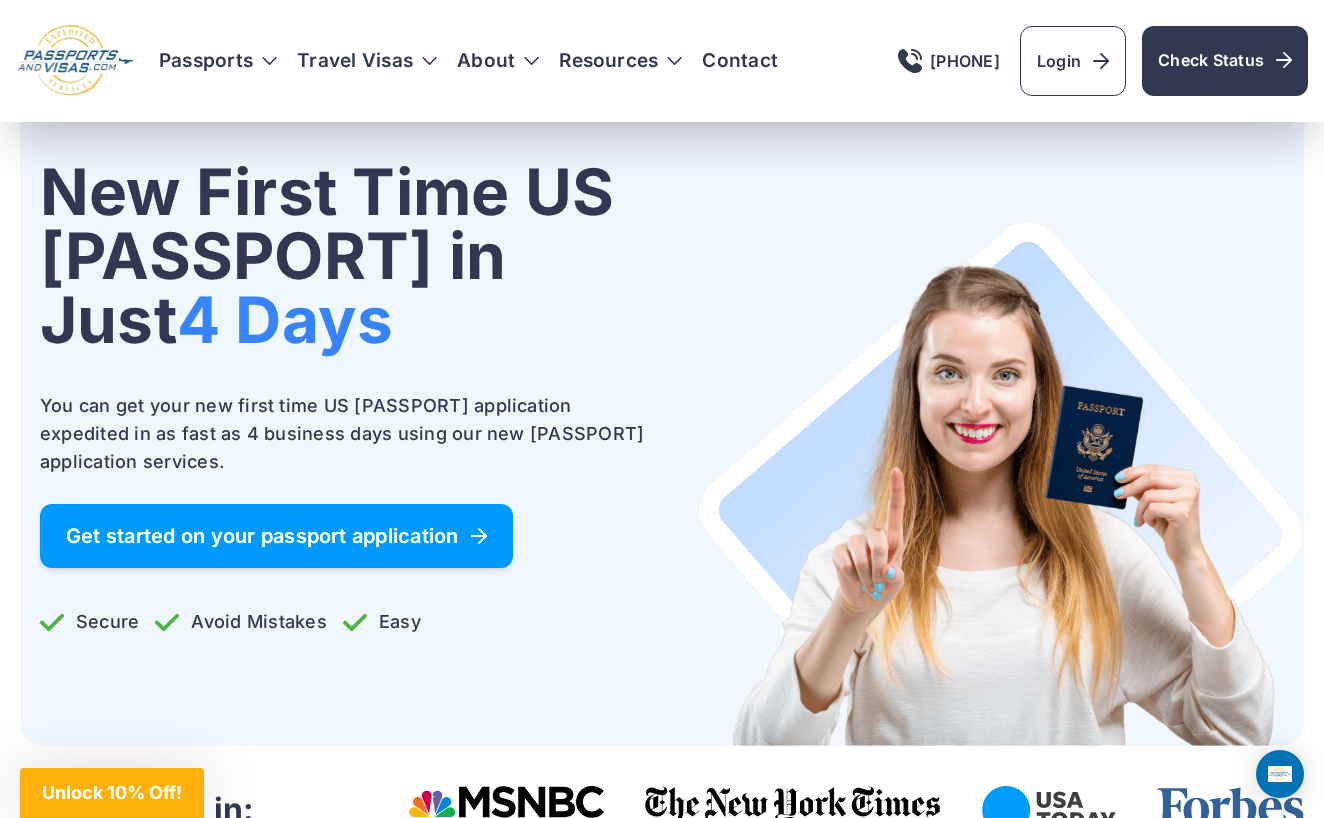 click on "Get started on your passport application" at bounding box center [276, 536] 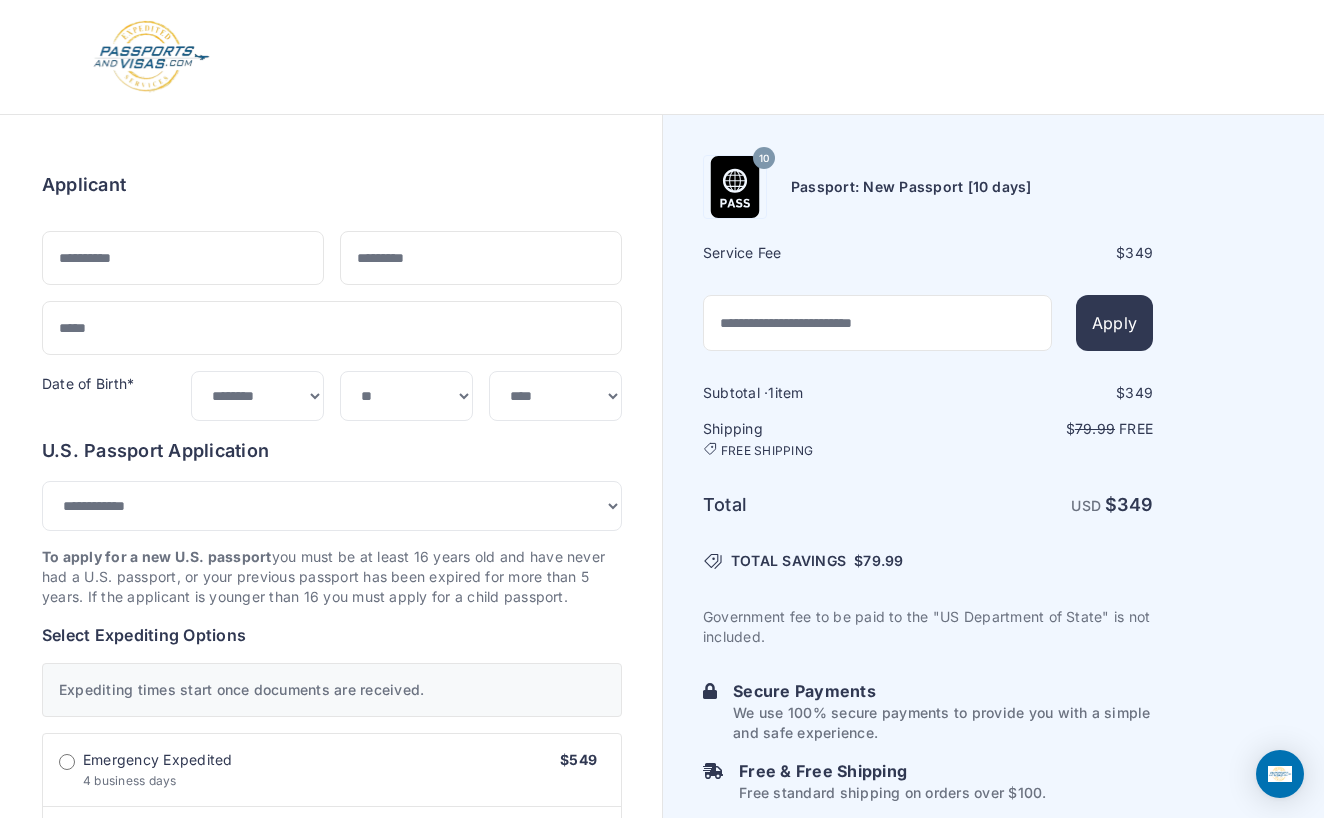 select on "***" 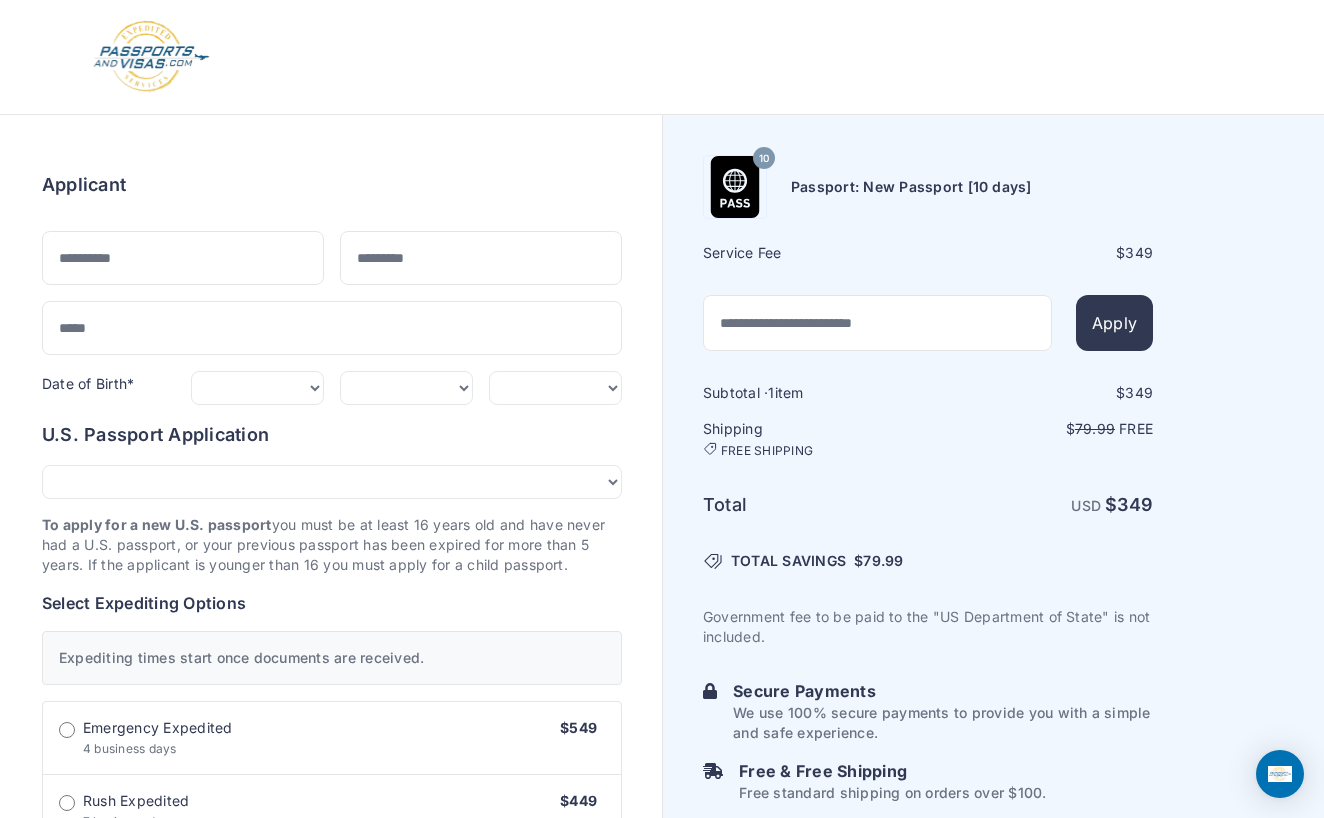 scroll, scrollTop: 0, scrollLeft: 0, axis: both 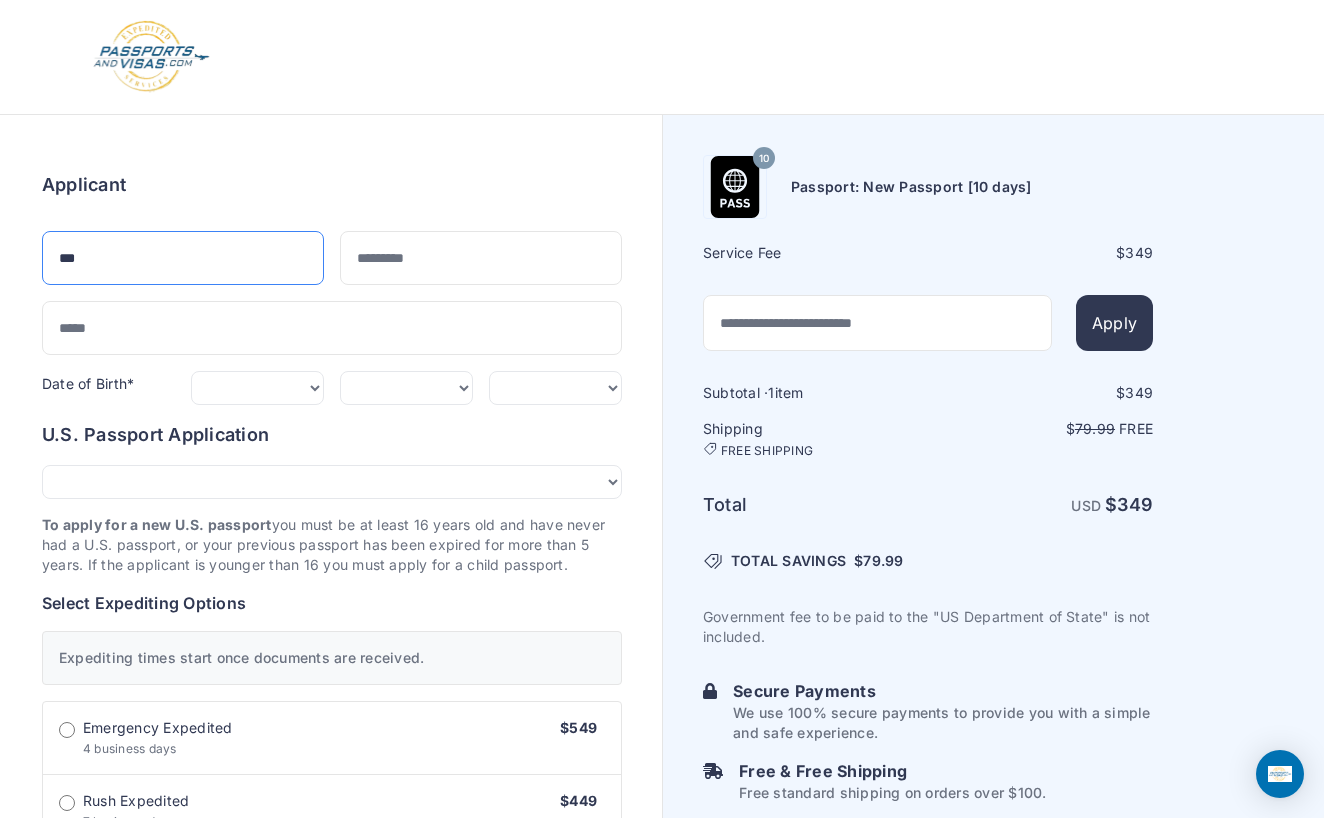 type on "***" 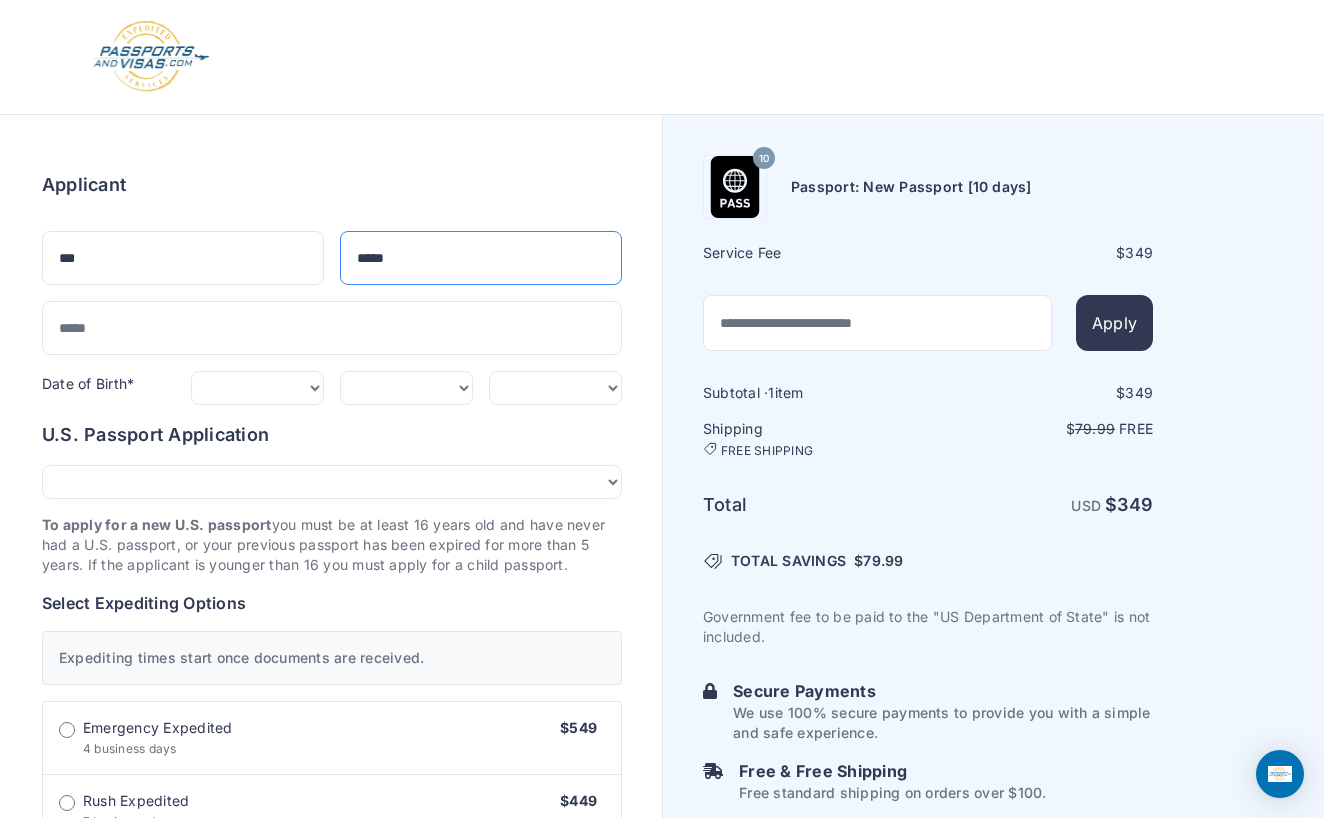 type on "******" 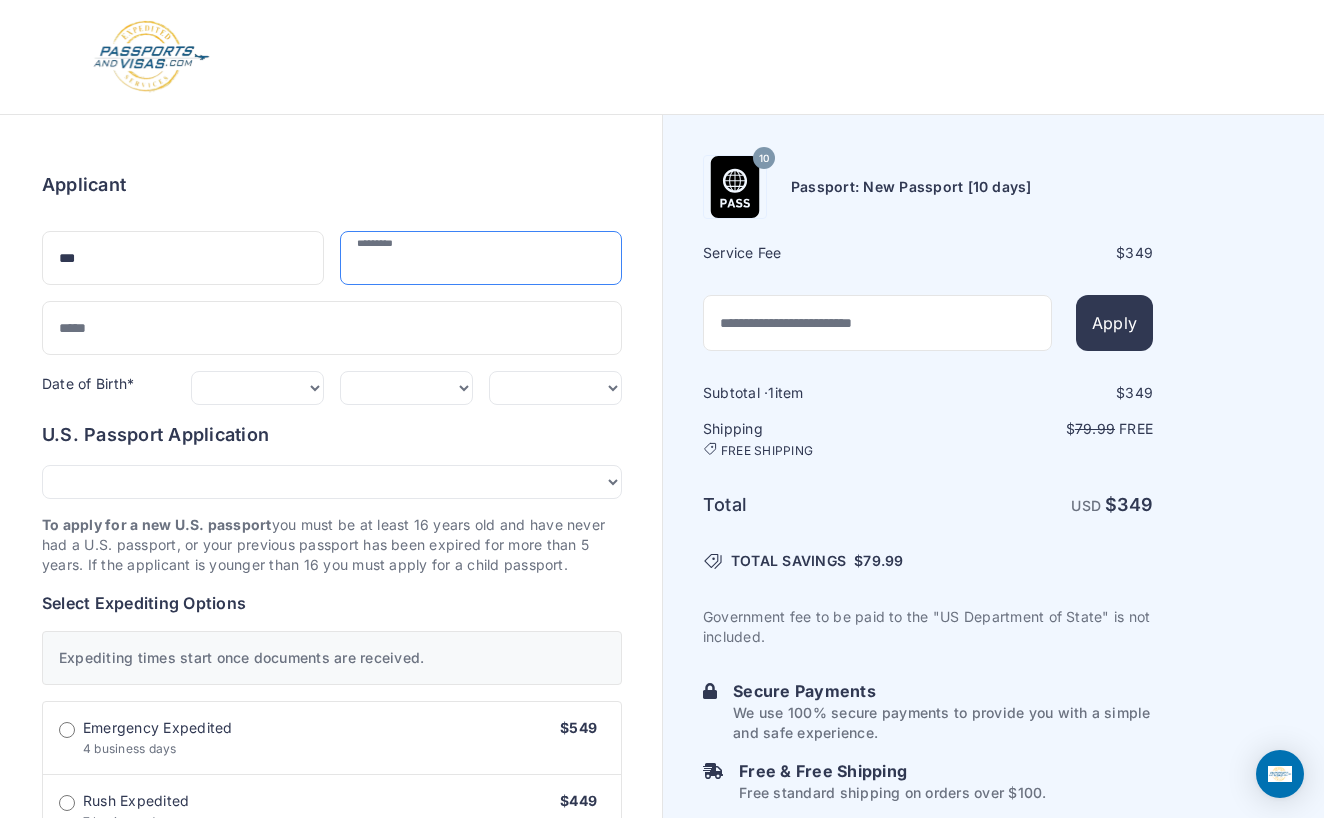 type on "******" 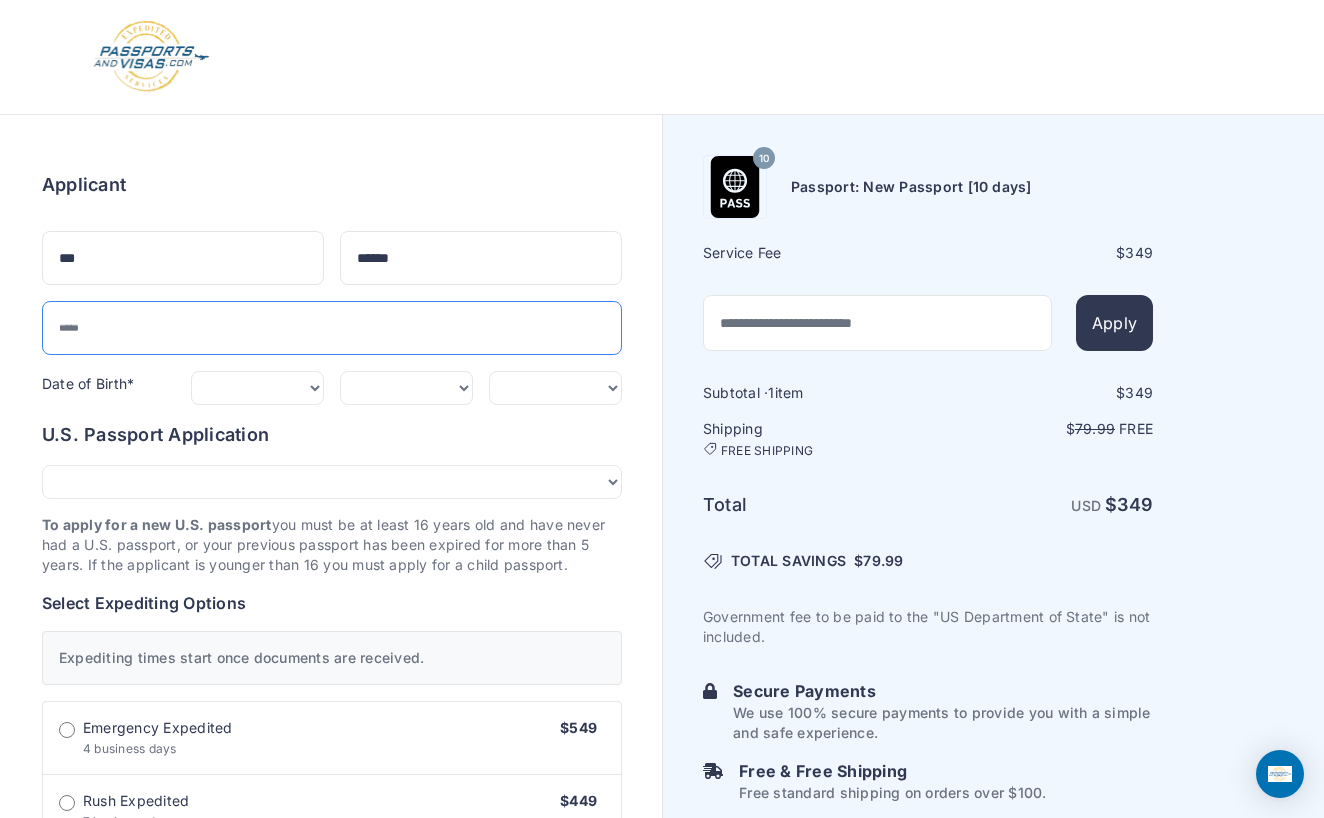 type on "**********" 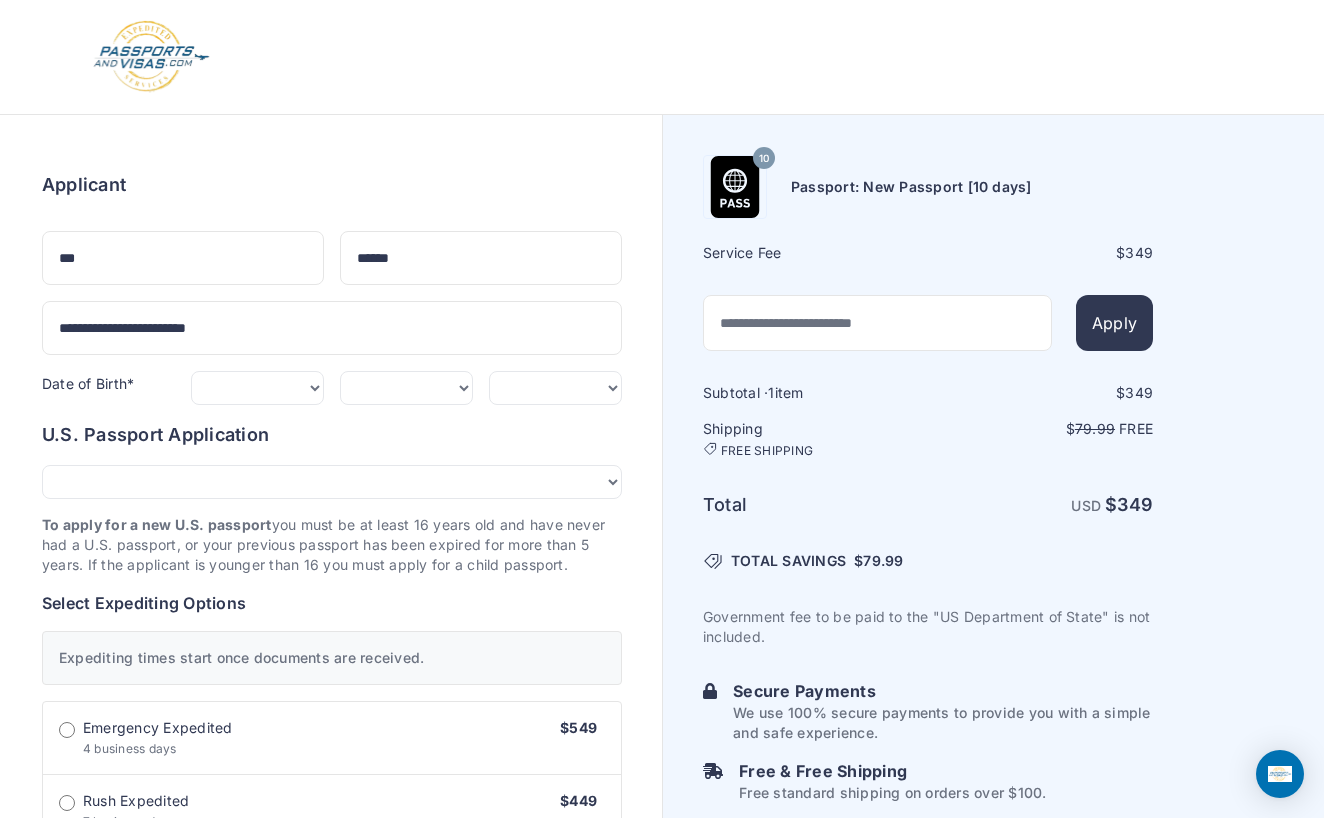 type on "**" 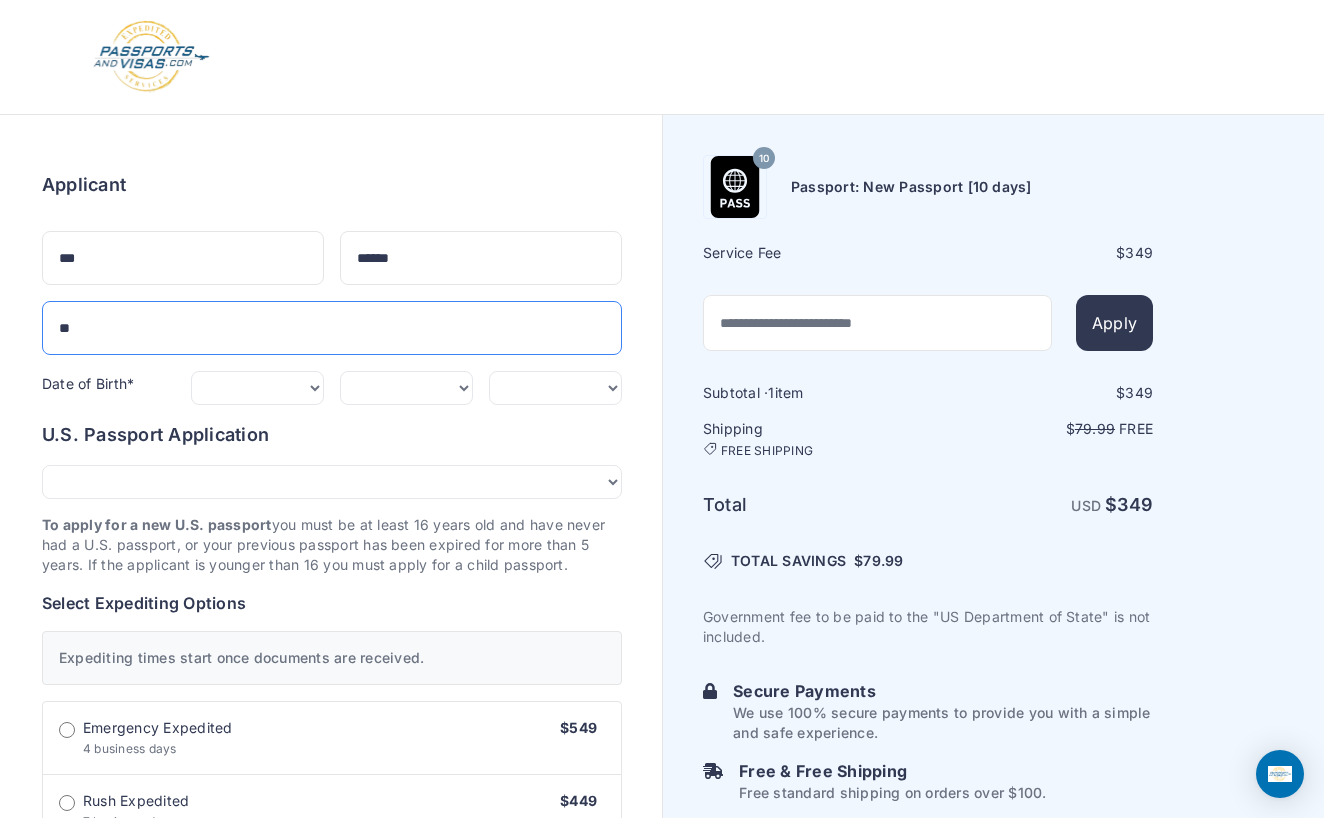 type on "*" 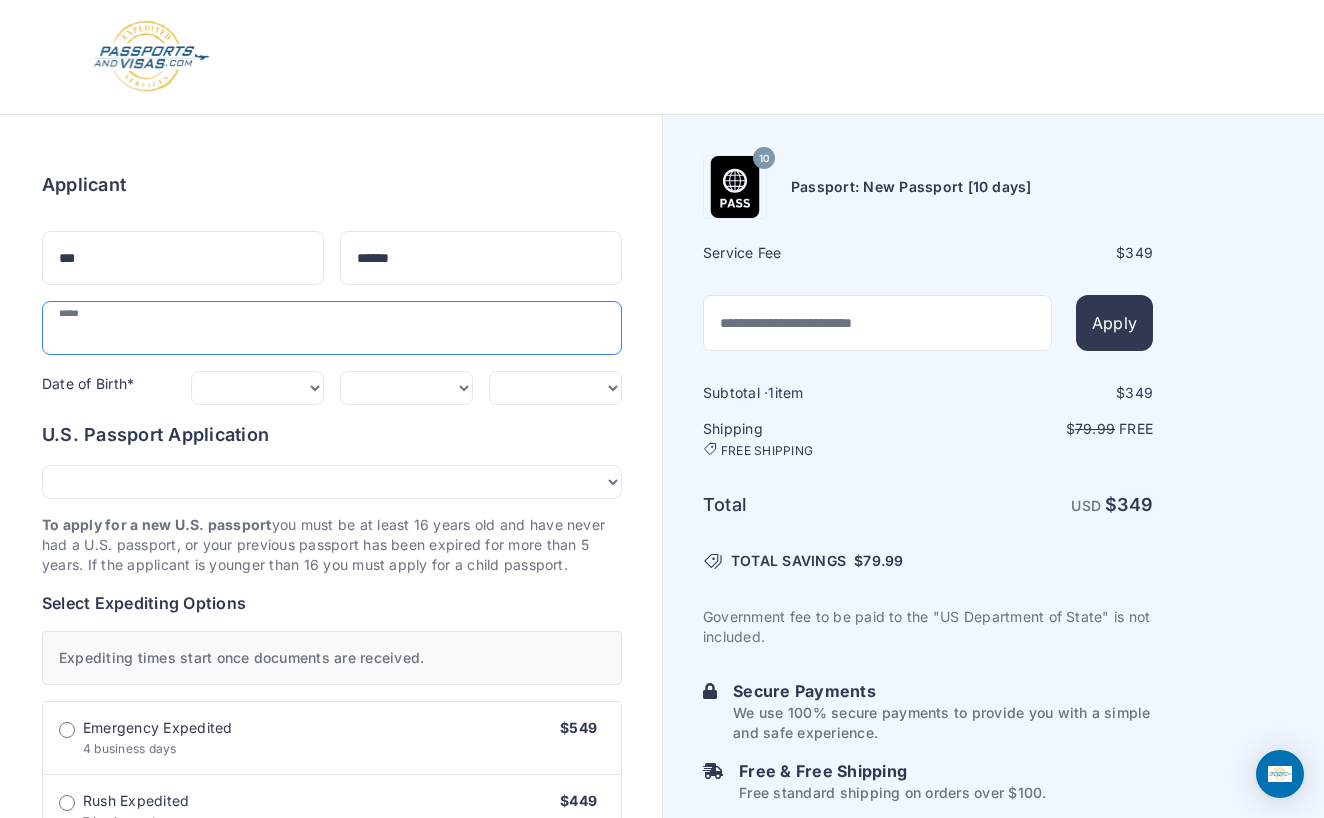type on "*" 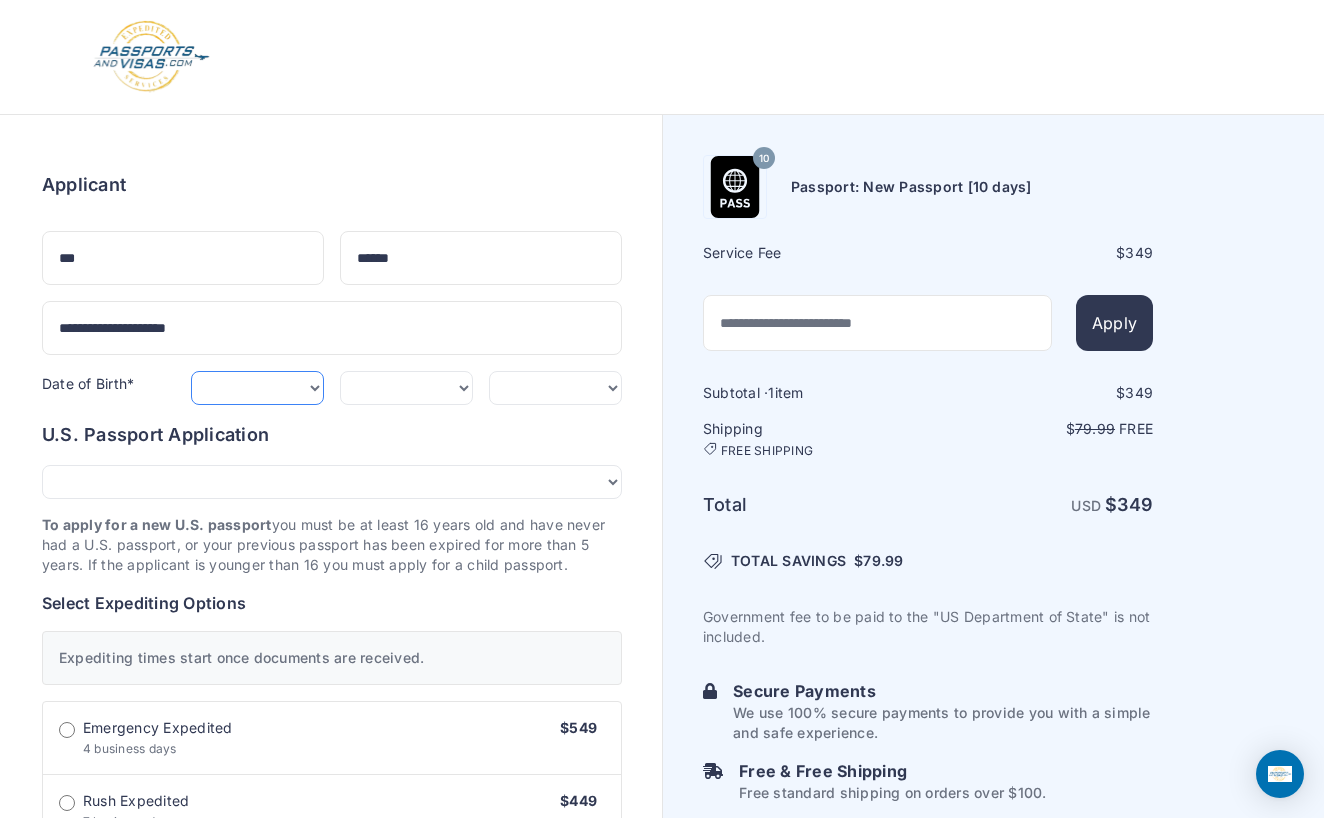 click on "*****
*******
********
*****
*****
***
****
****
******
*********
*******
********
********" at bounding box center (257, 388) 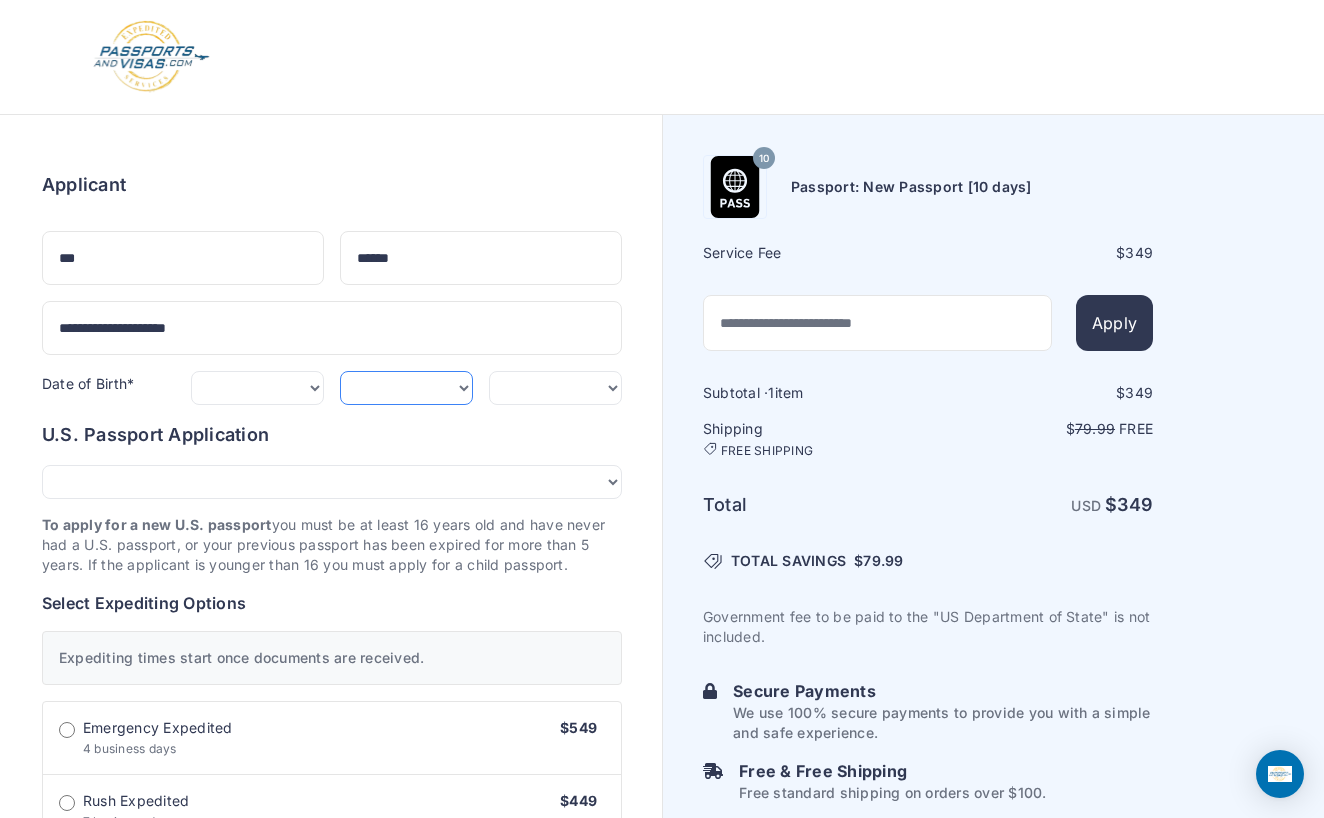 click on "***
*
*
*
*
*
*
*
*
*
**
**
**
**
** ** ** ** ** **" at bounding box center [406, 388] 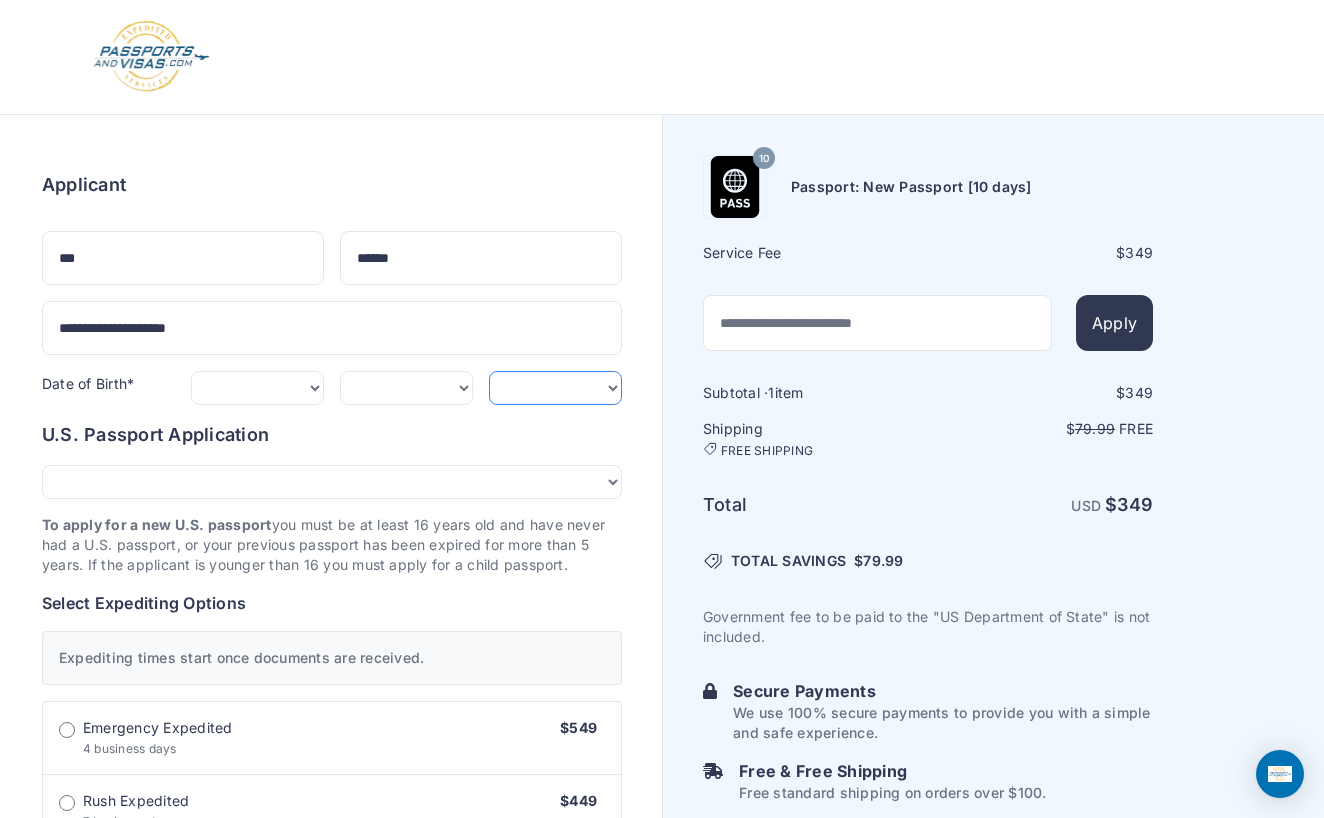 click on "****
****
****
****
****
****
****
****
****
****
****
****
****
**** **** **** **** **** **** **** **** **** **** ****" at bounding box center [555, 388] 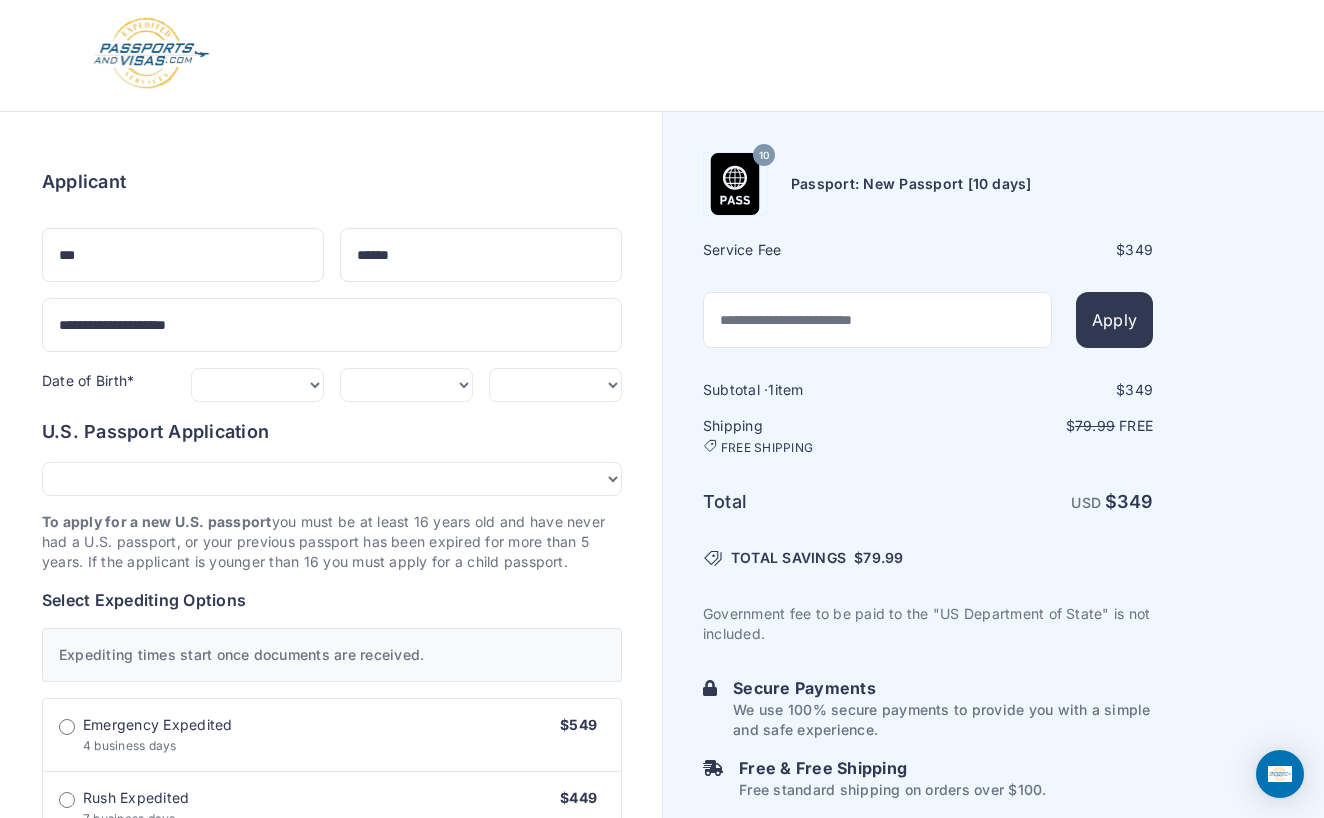 scroll, scrollTop: 0, scrollLeft: 0, axis: both 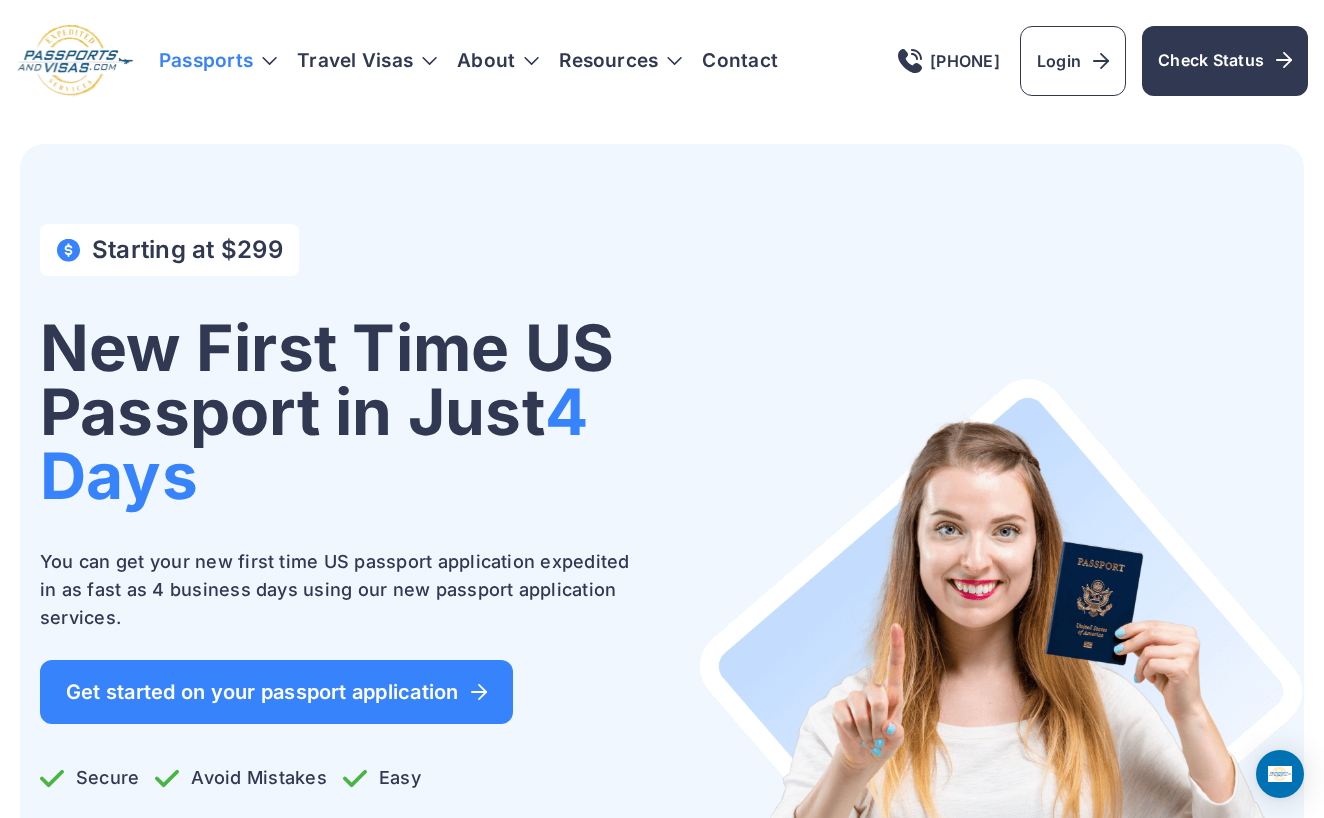 click on "Passports" at bounding box center (218, 61) 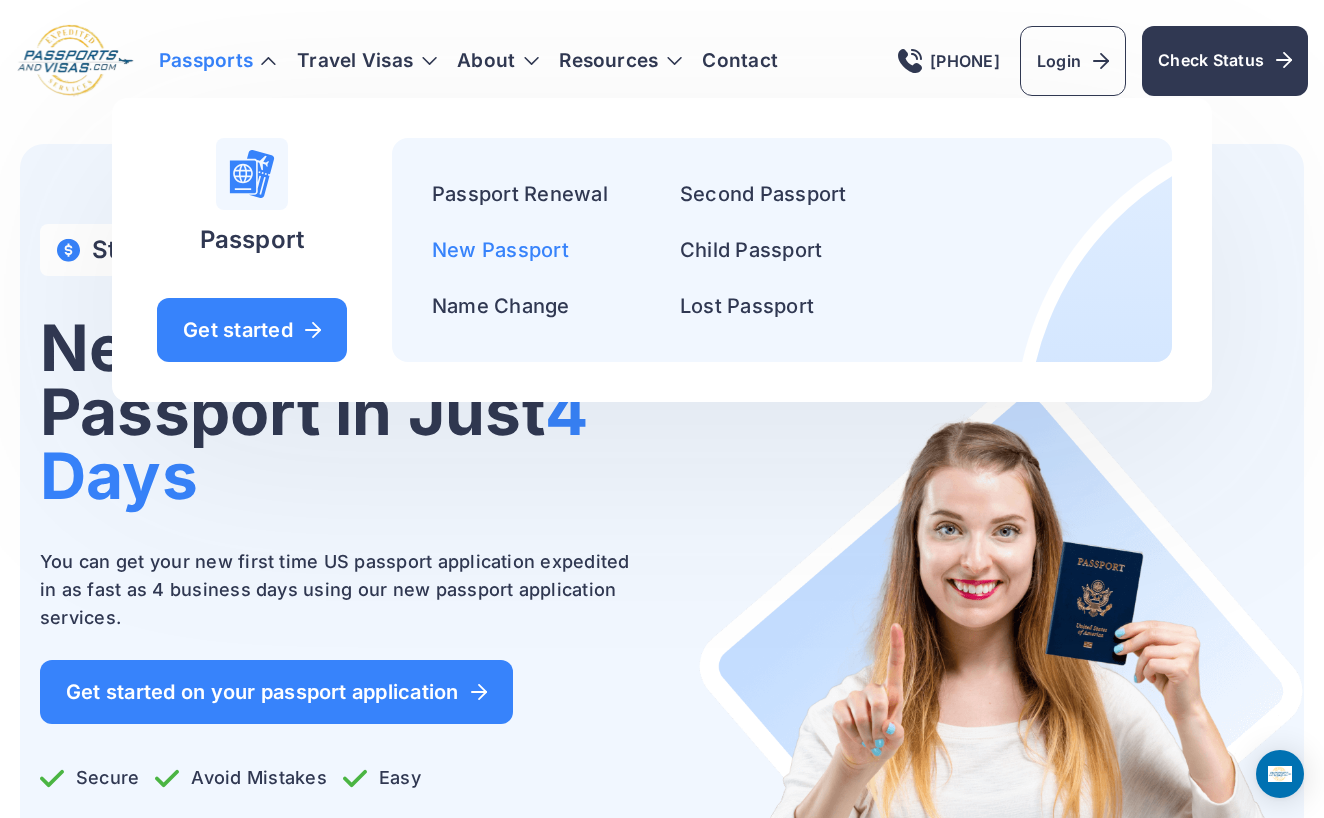 click on "New Passport" at bounding box center [500, 250] 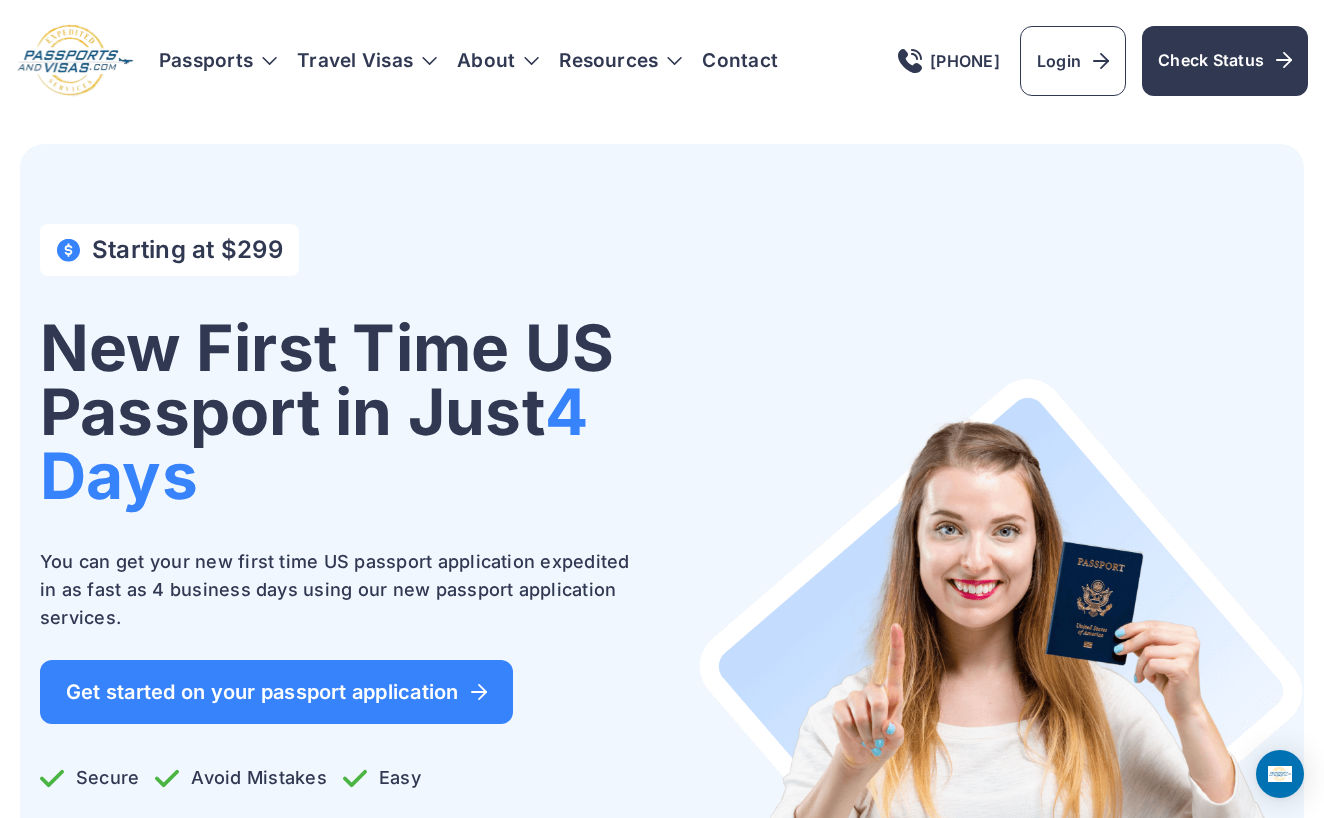 scroll, scrollTop: 0, scrollLeft: 0, axis: both 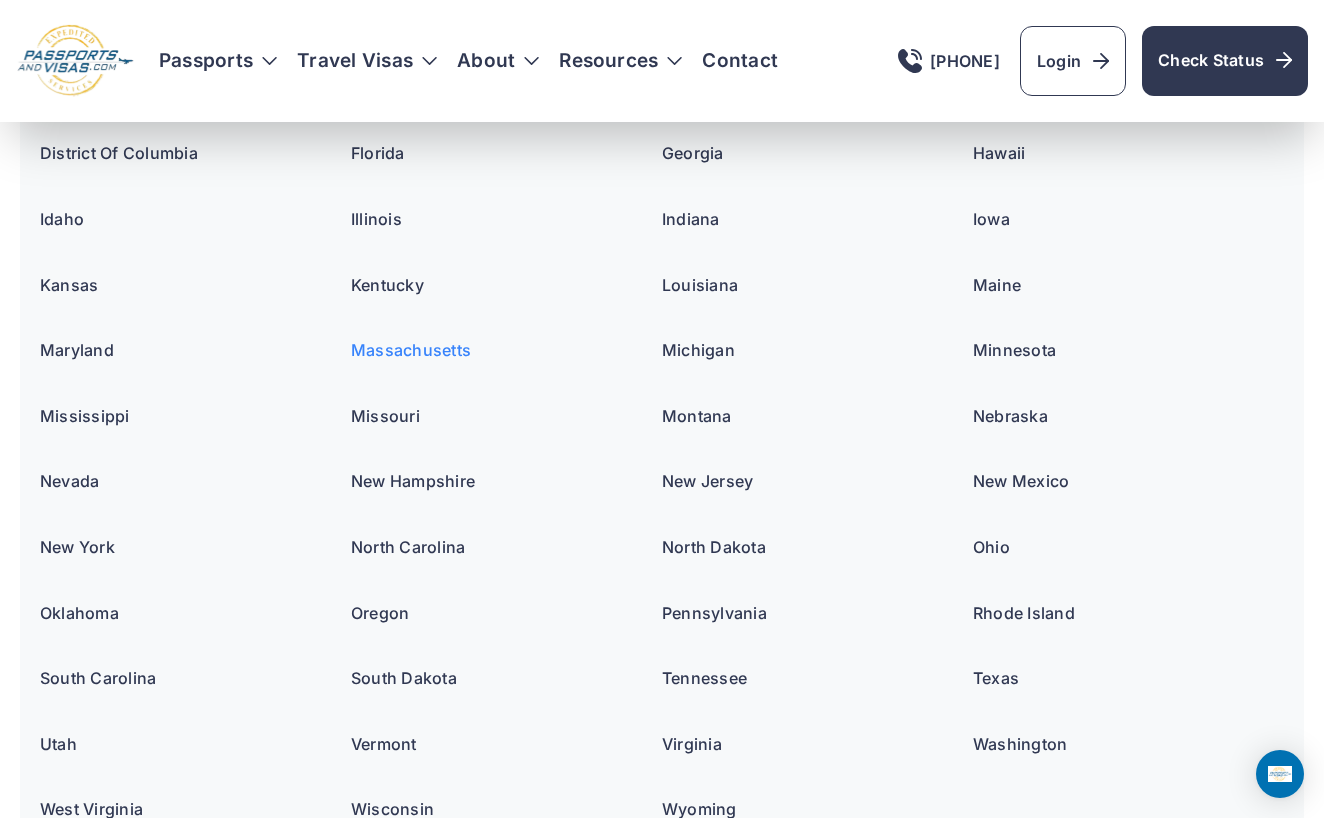 click on "Massachusetts" at bounding box center [411, 350] 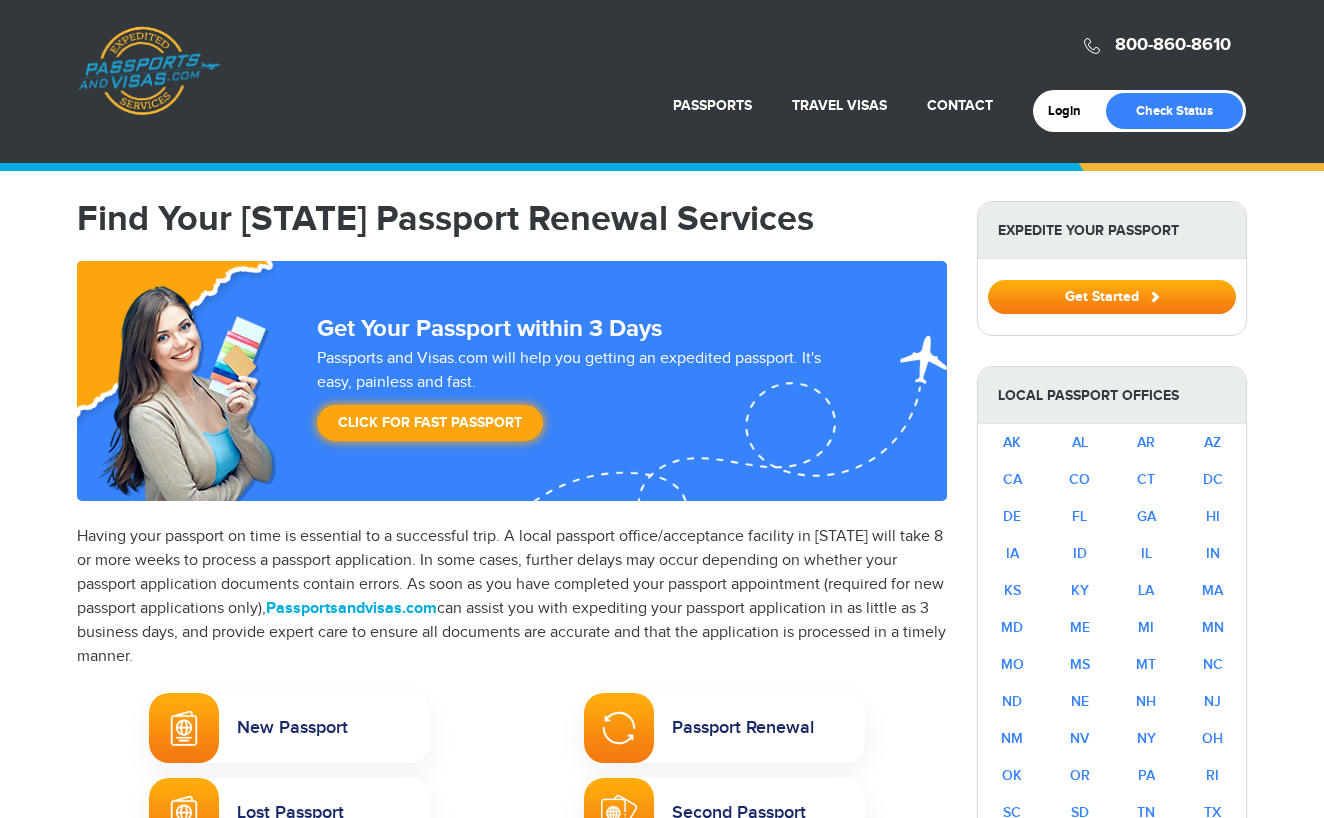 scroll, scrollTop: 0, scrollLeft: 0, axis: both 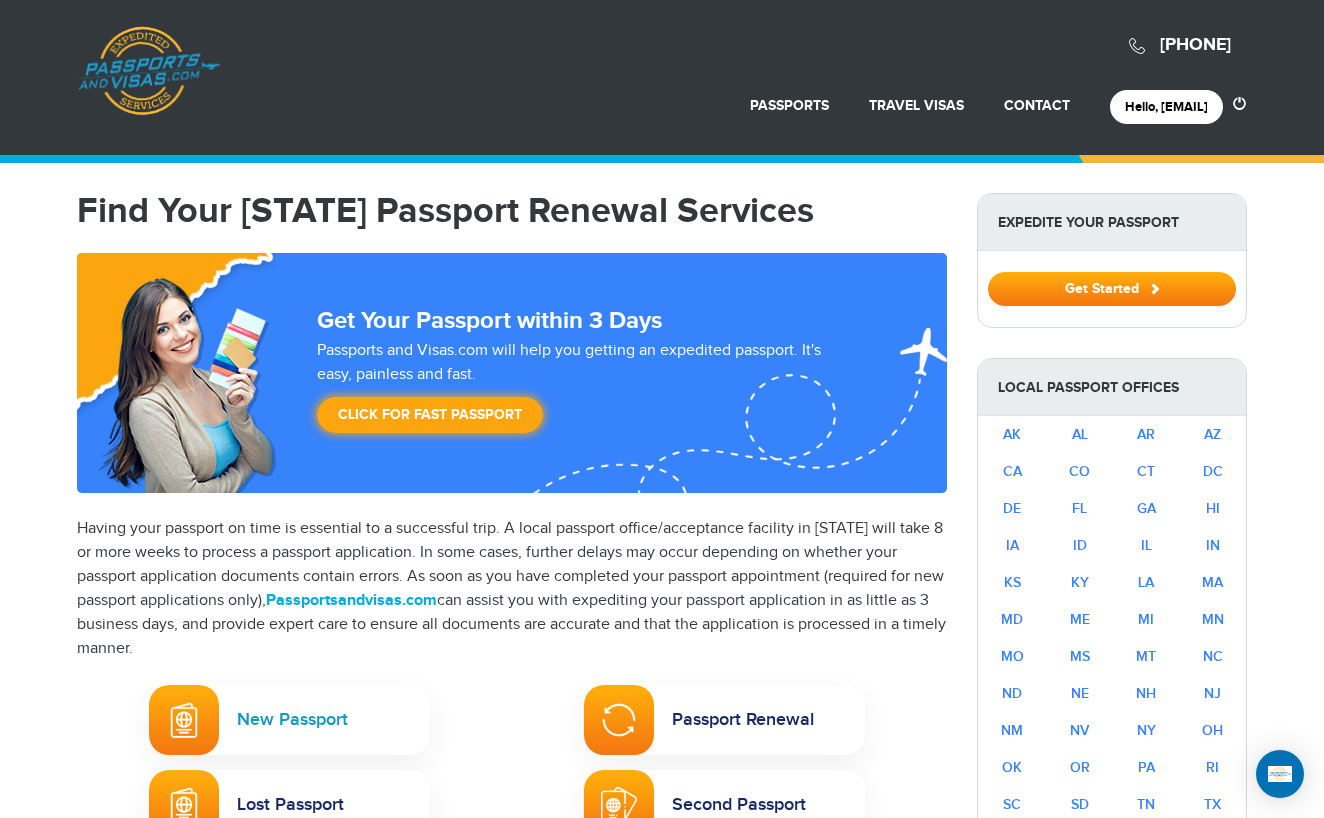 click on "New Passport" at bounding box center (289, 720) 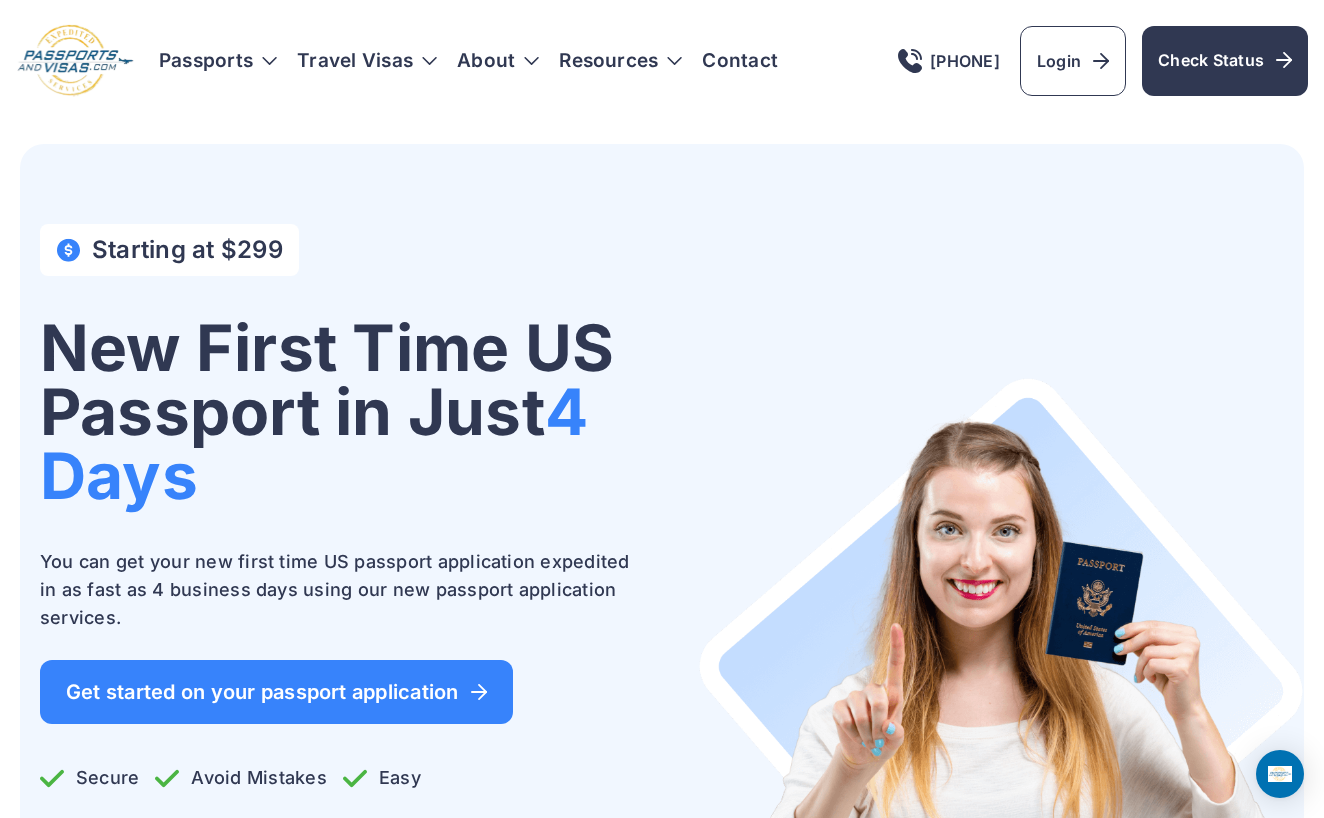 scroll, scrollTop: 0, scrollLeft: 0, axis: both 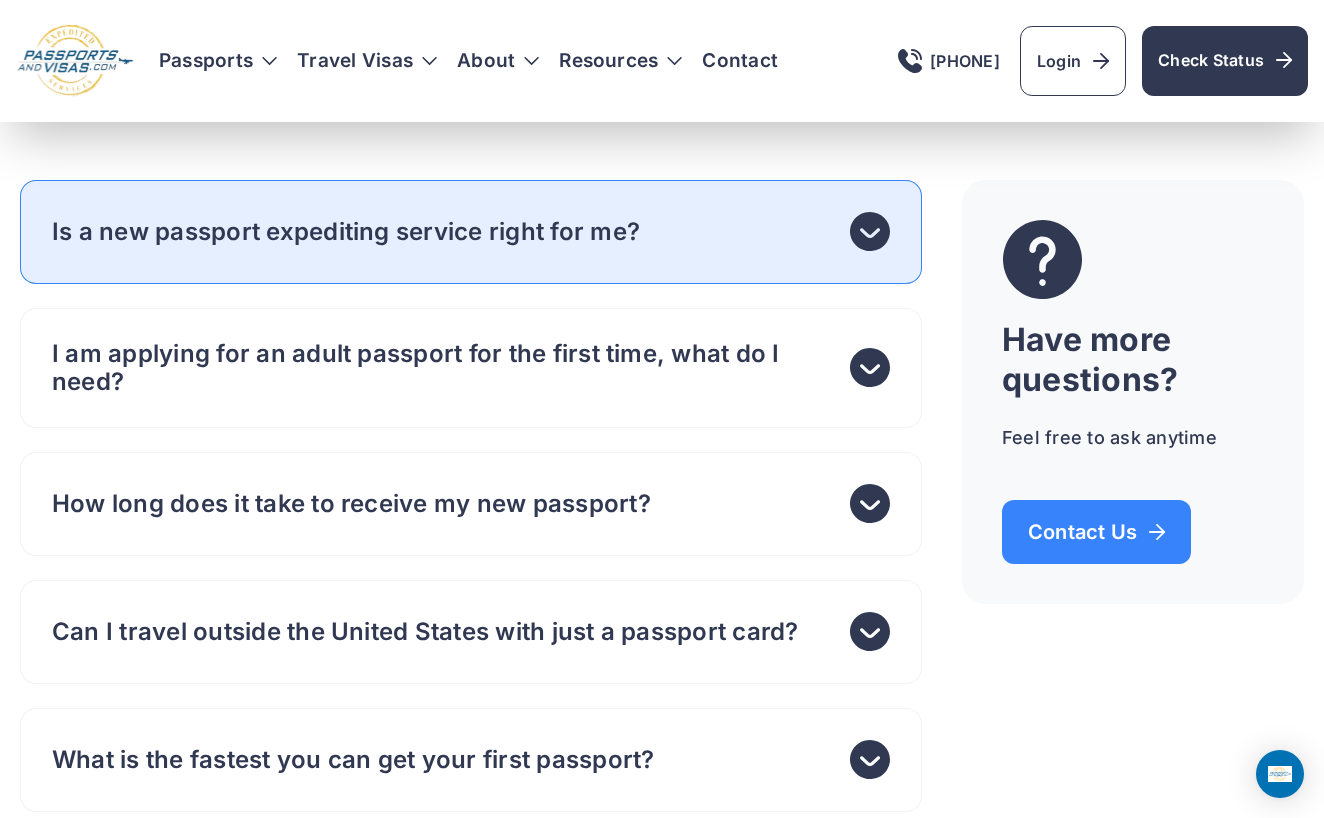 click 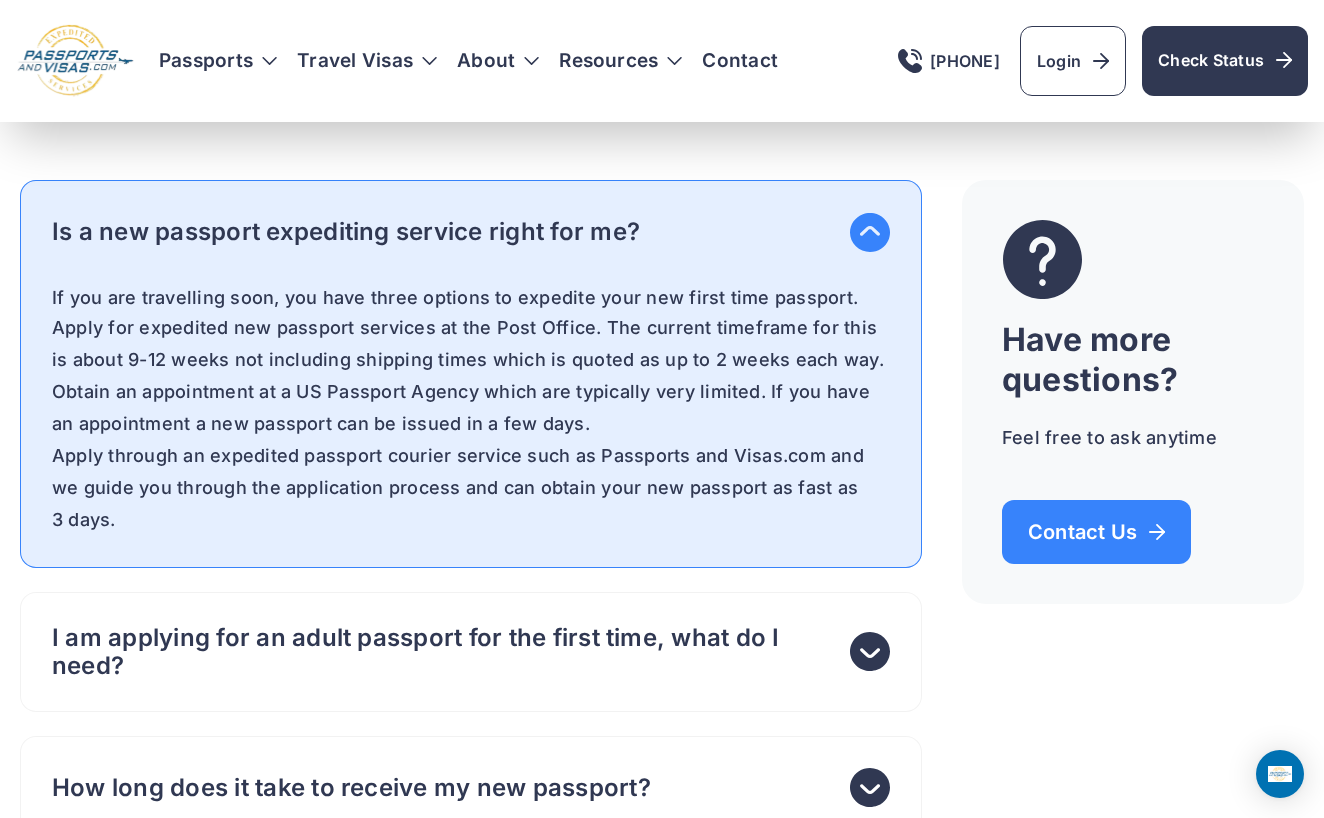 click 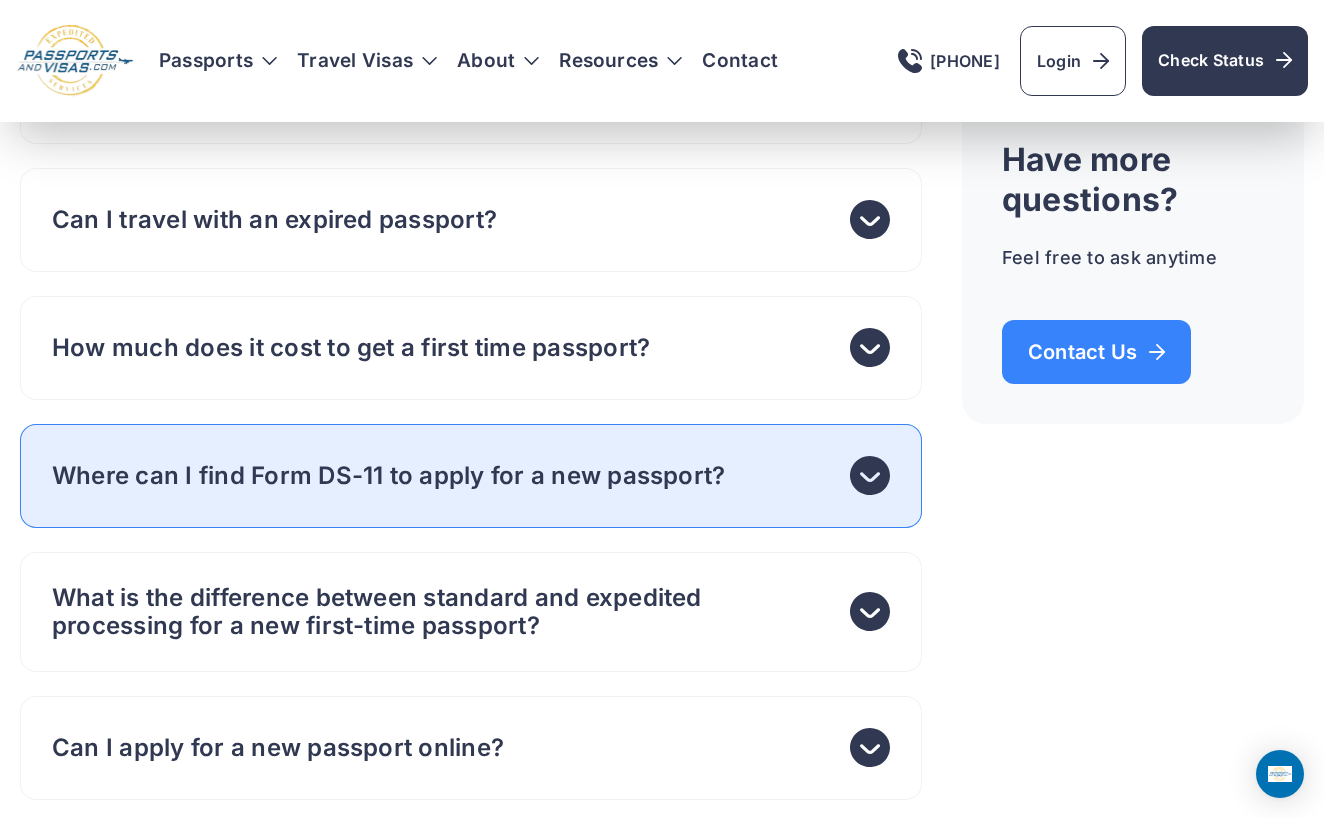 scroll, scrollTop: 7555, scrollLeft: 0, axis: vertical 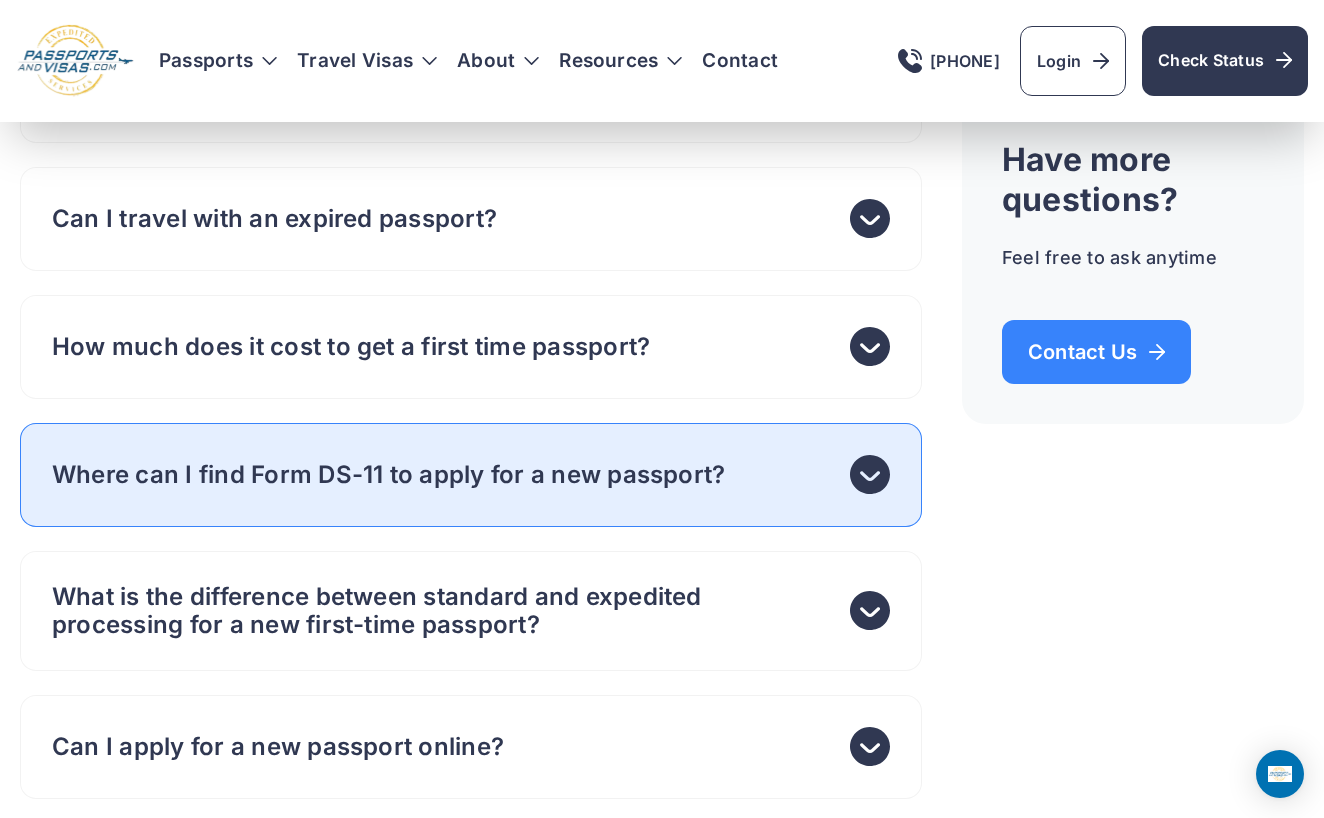 click on "Where can I find Form DS-11 to apply for a new passport?" at bounding box center [471, 475] 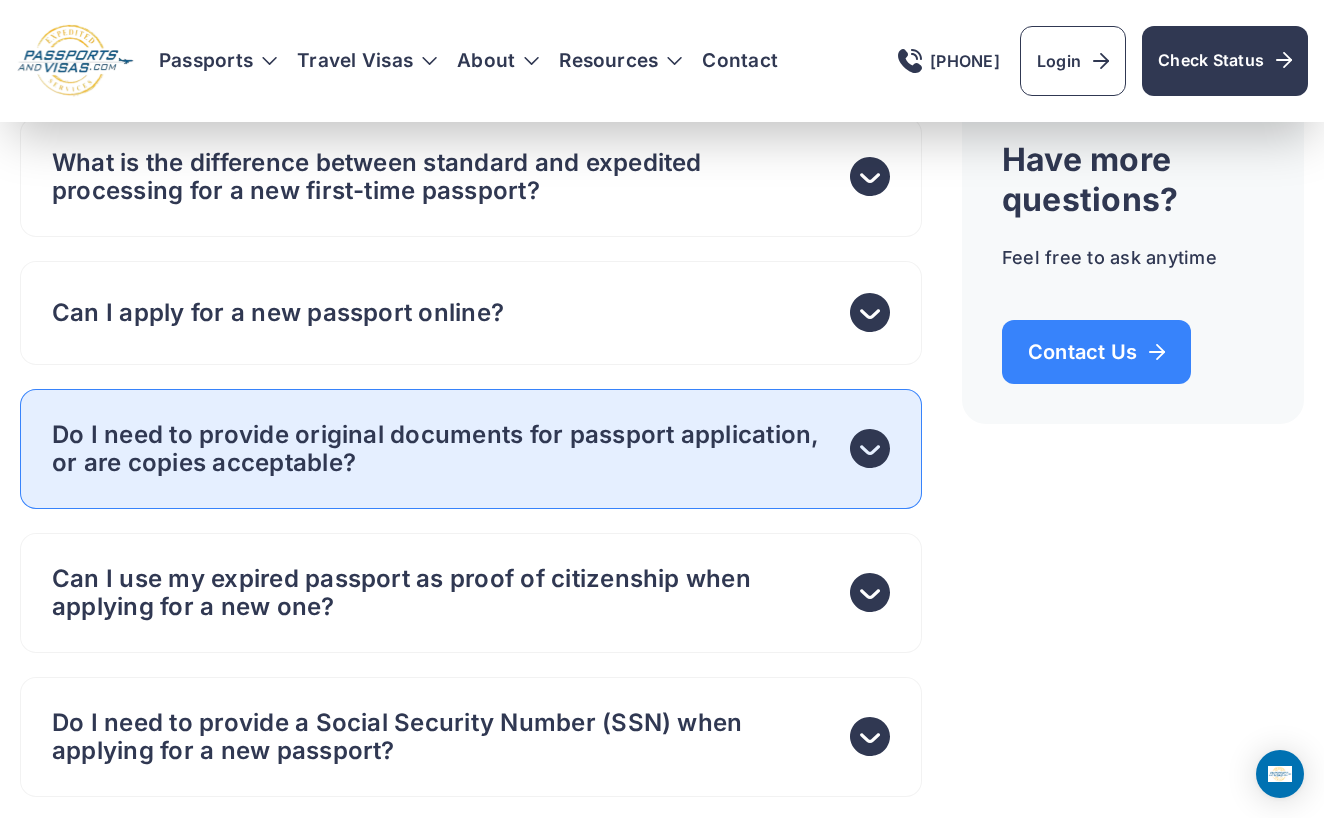 scroll, scrollTop: 8079, scrollLeft: 0, axis: vertical 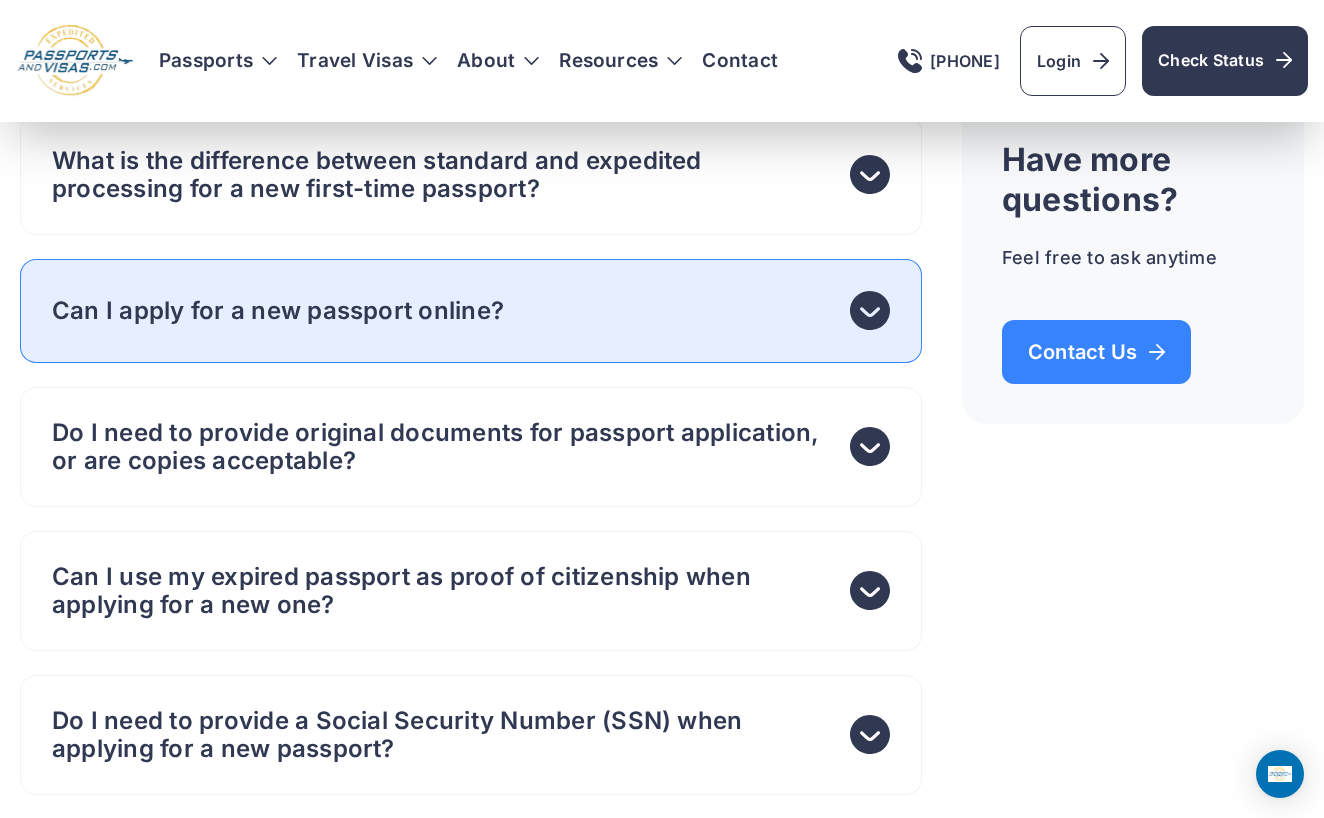 click 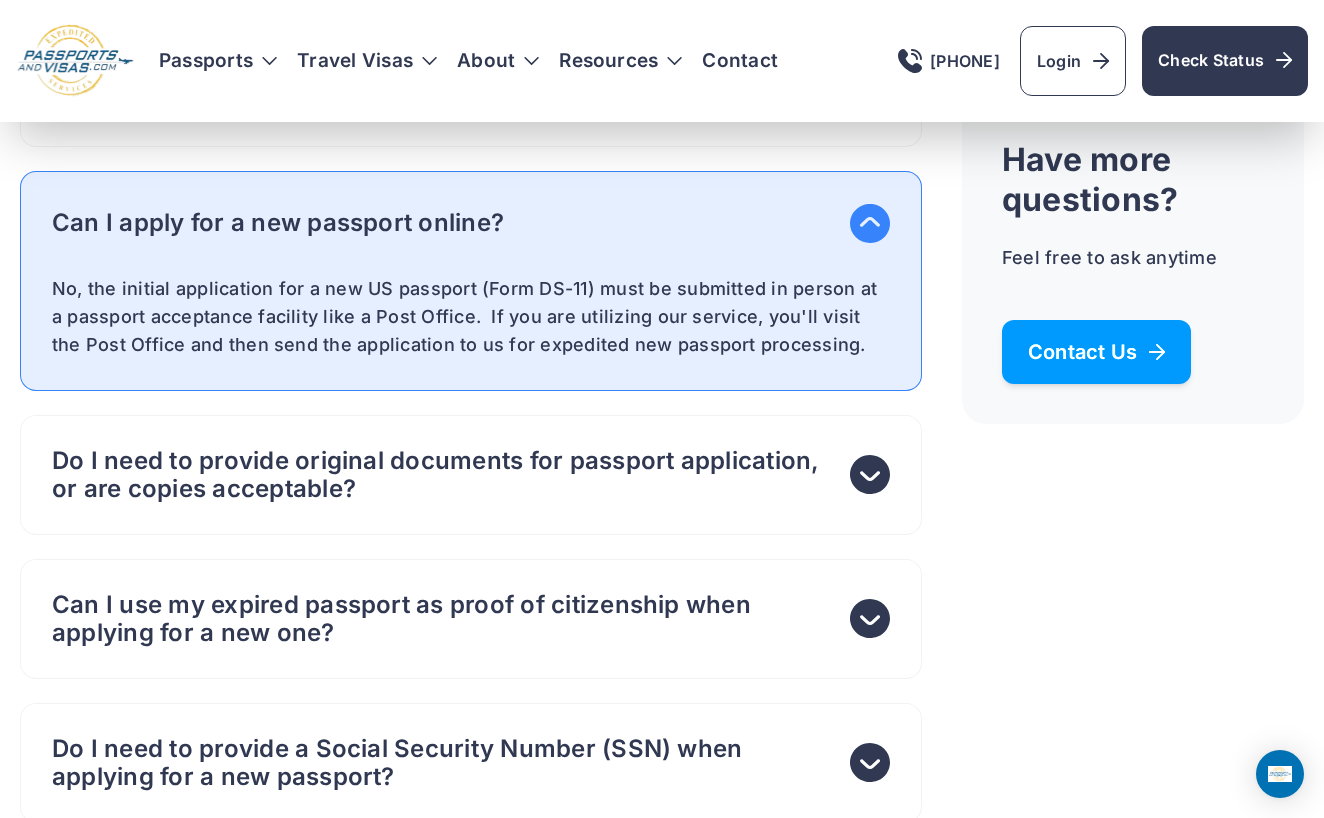 click on "Contact Us" at bounding box center (1096, 352) 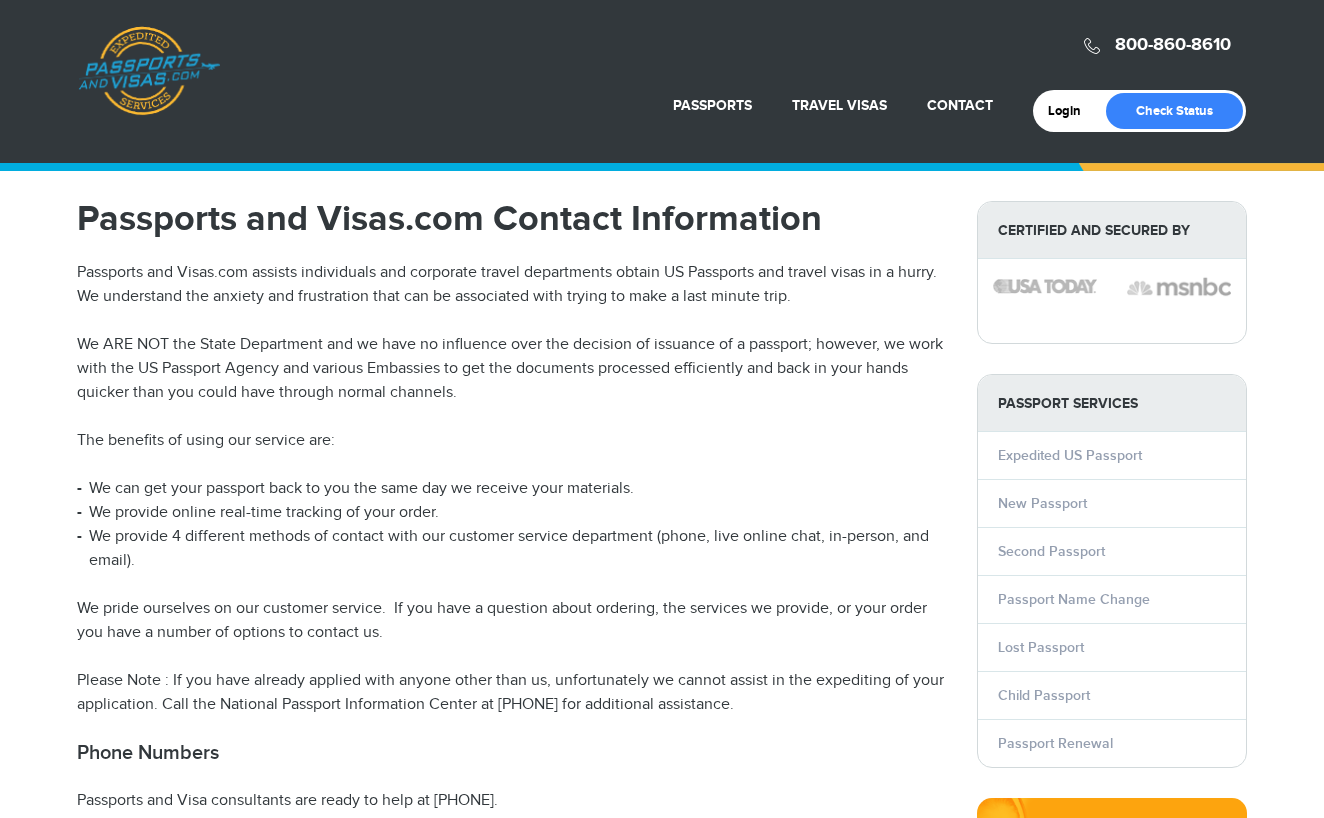 scroll, scrollTop: 0, scrollLeft: 0, axis: both 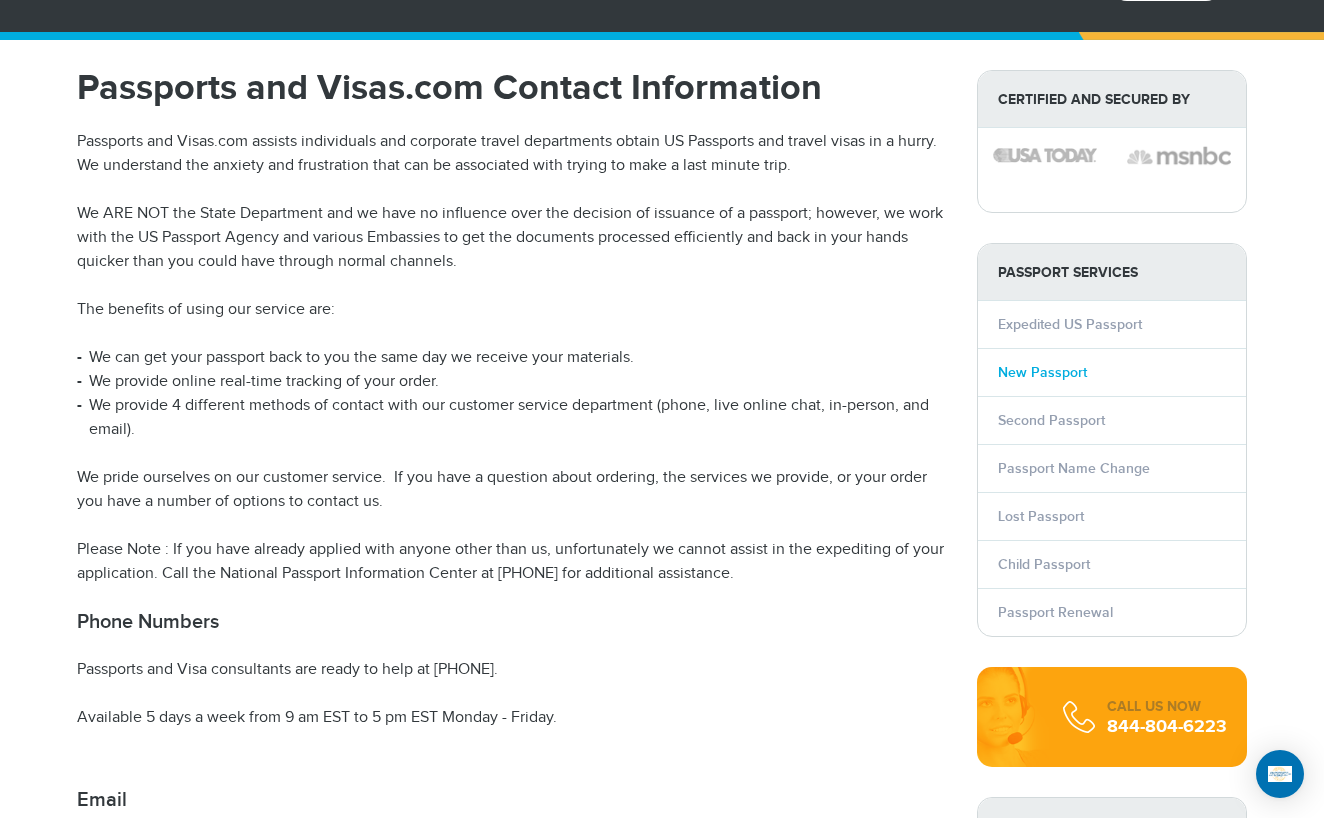 click on "New Passport" at bounding box center (1042, 372) 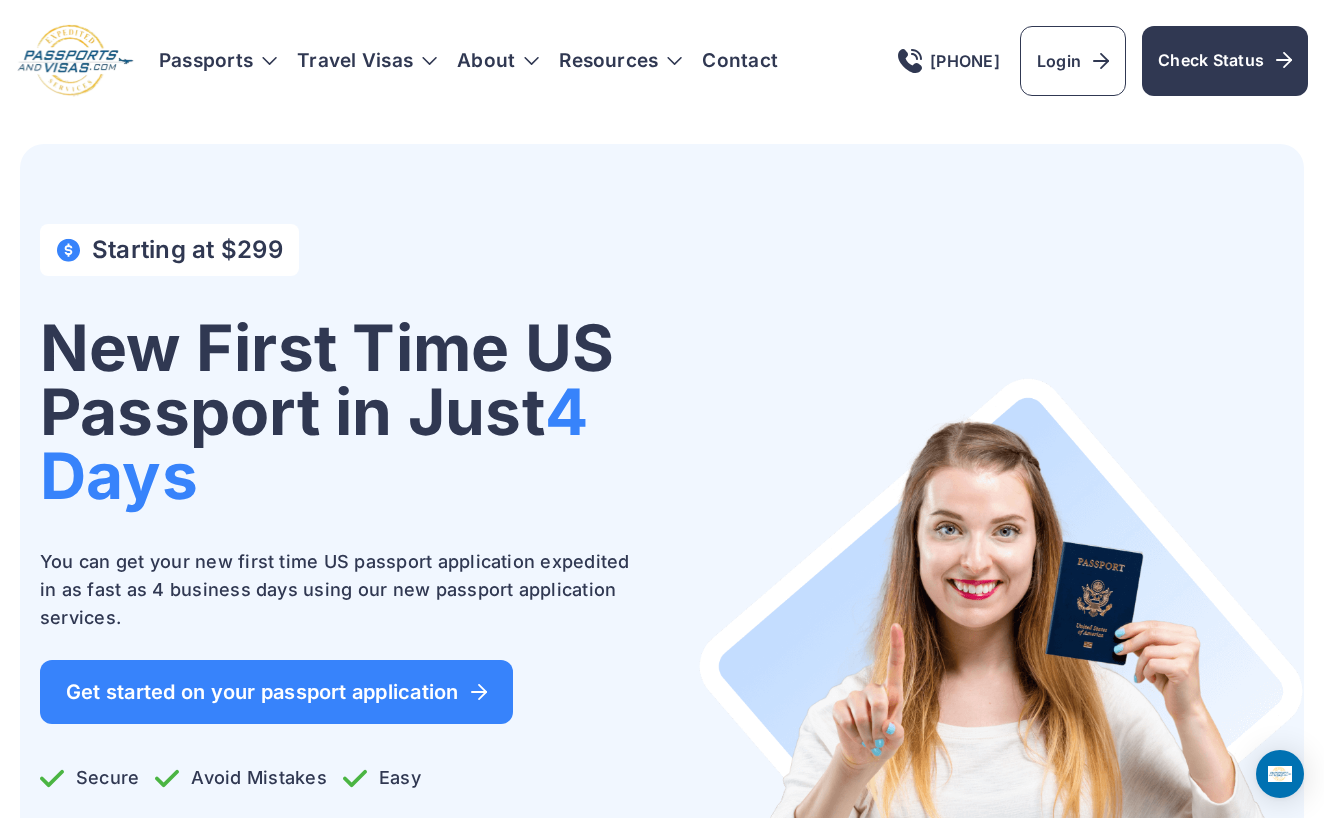 scroll, scrollTop: 0, scrollLeft: 0, axis: both 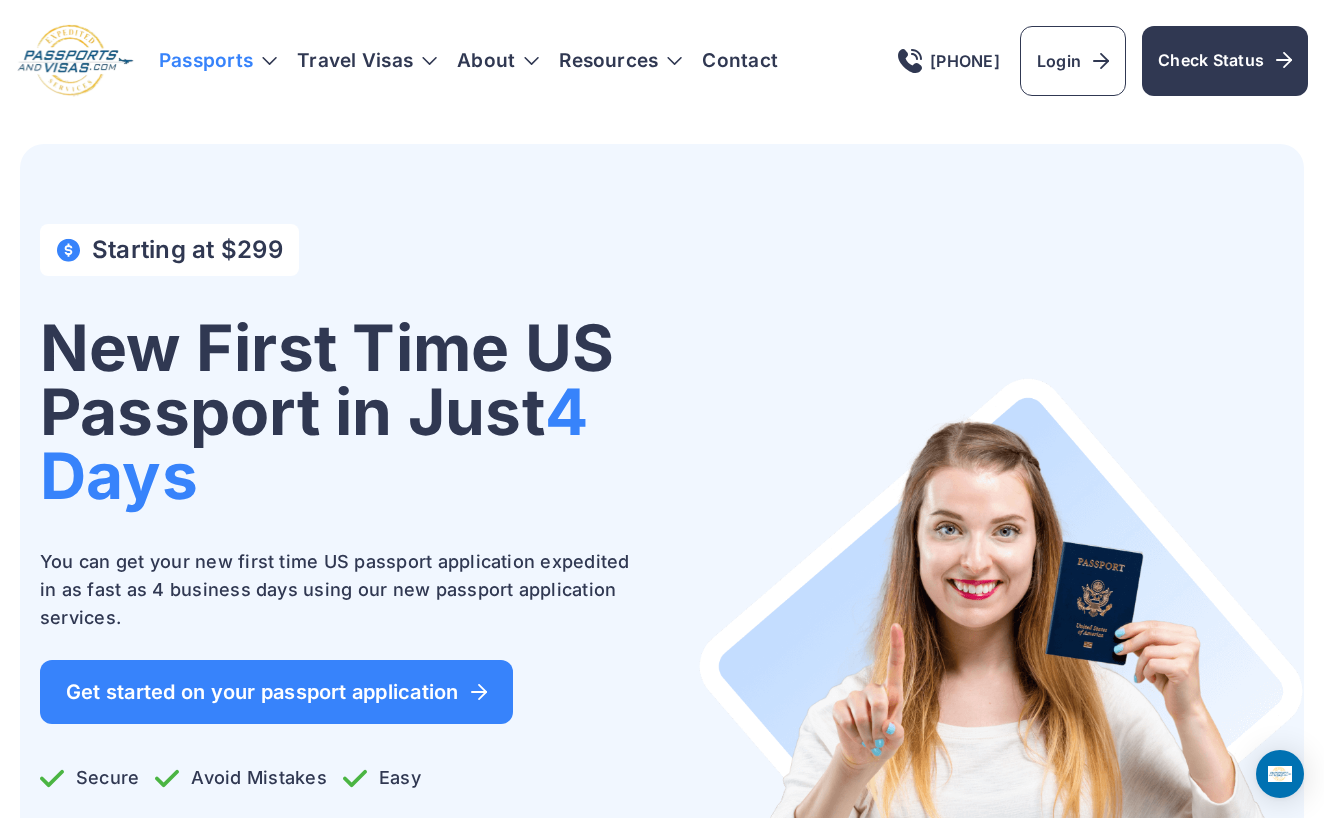click on "Passports" at bounding box center (218, 61) 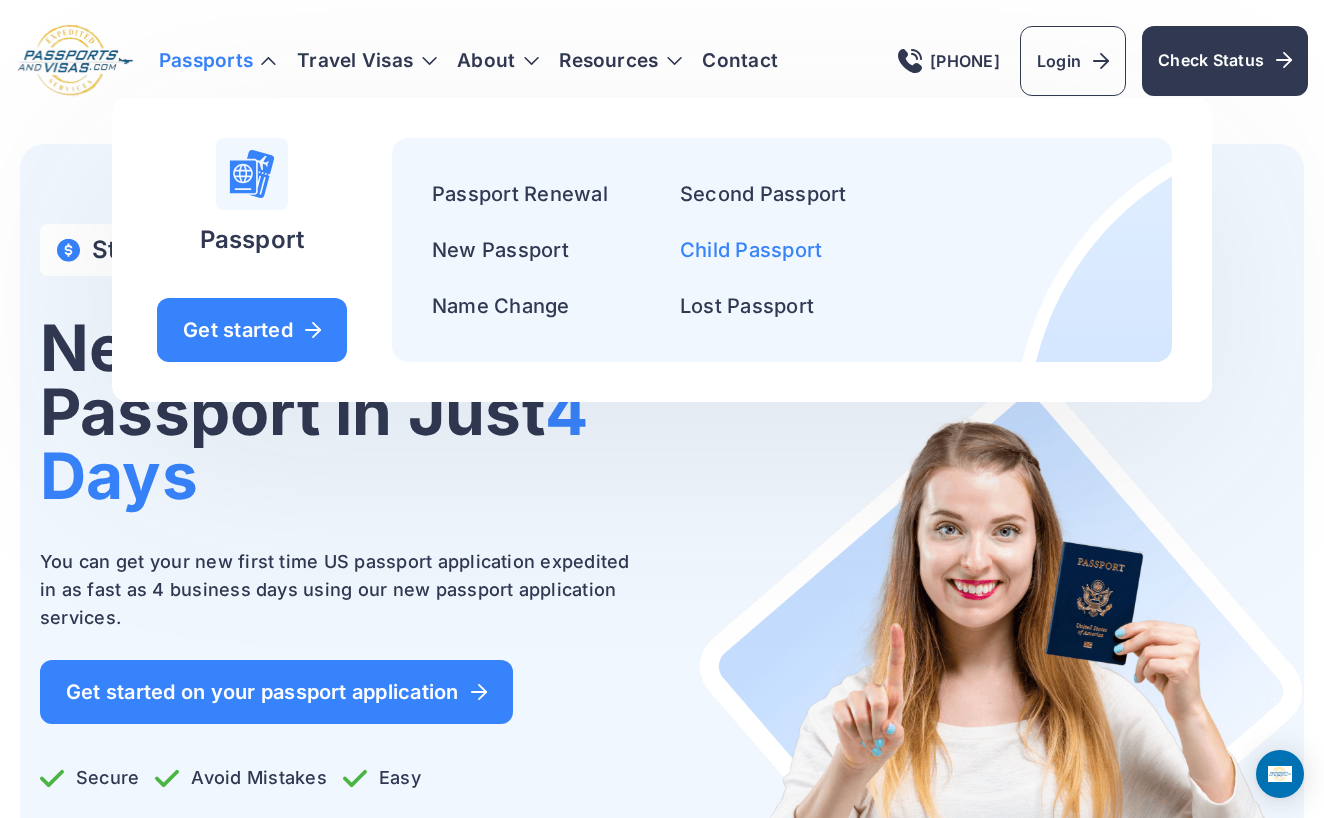 click on "Child Passport" at bounding box center [751, 250] 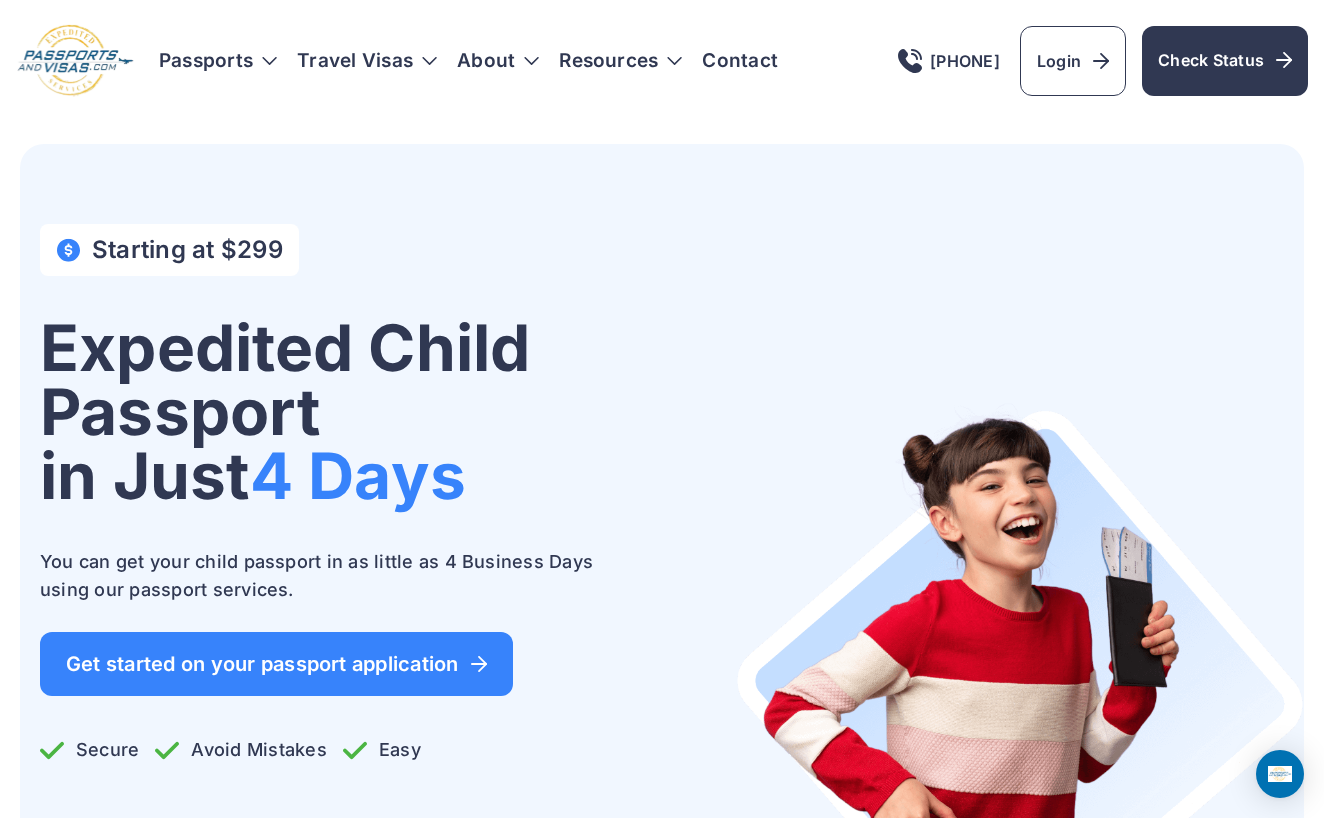 scroll, scrollTop: 0, scrollLeft: 0, axis: both 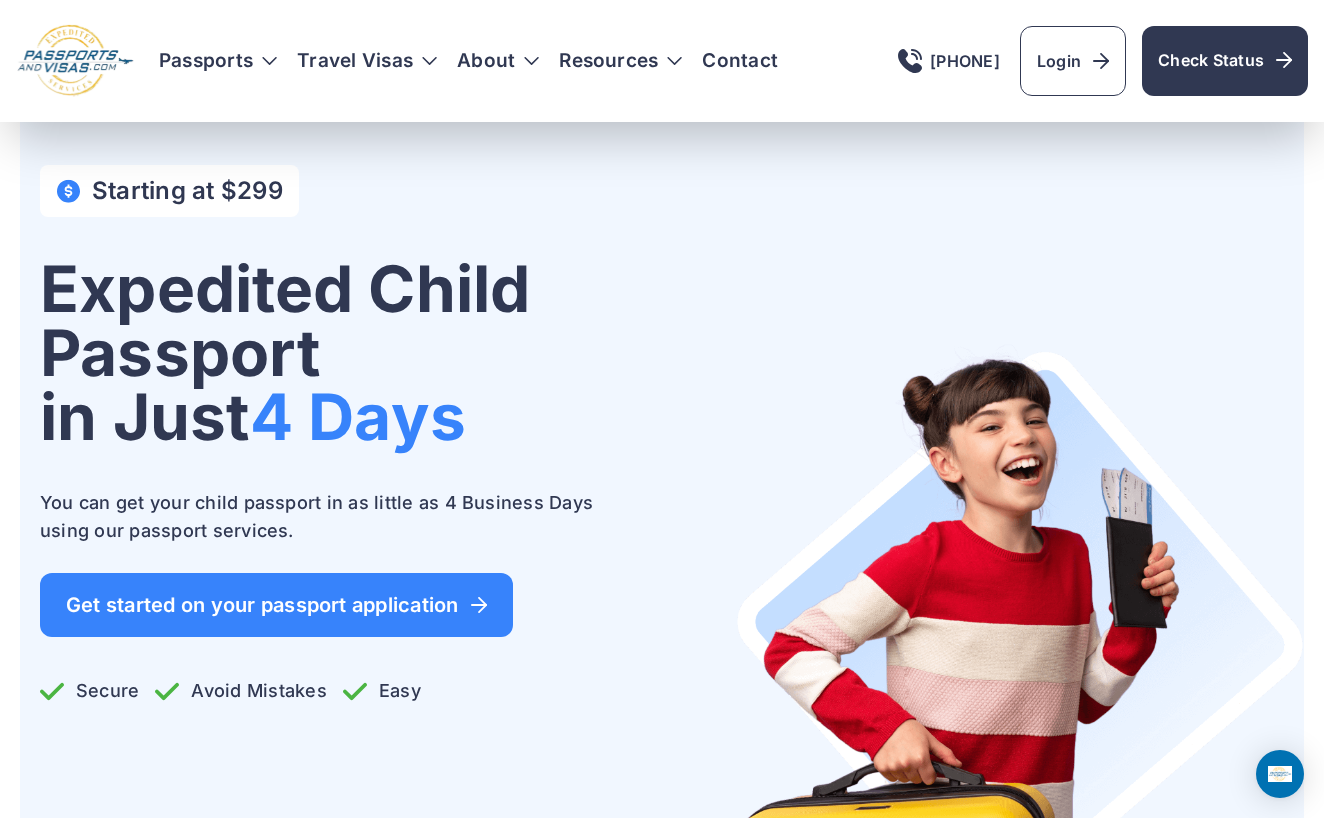 click on "4 Days" at bounding box center (358, 416) 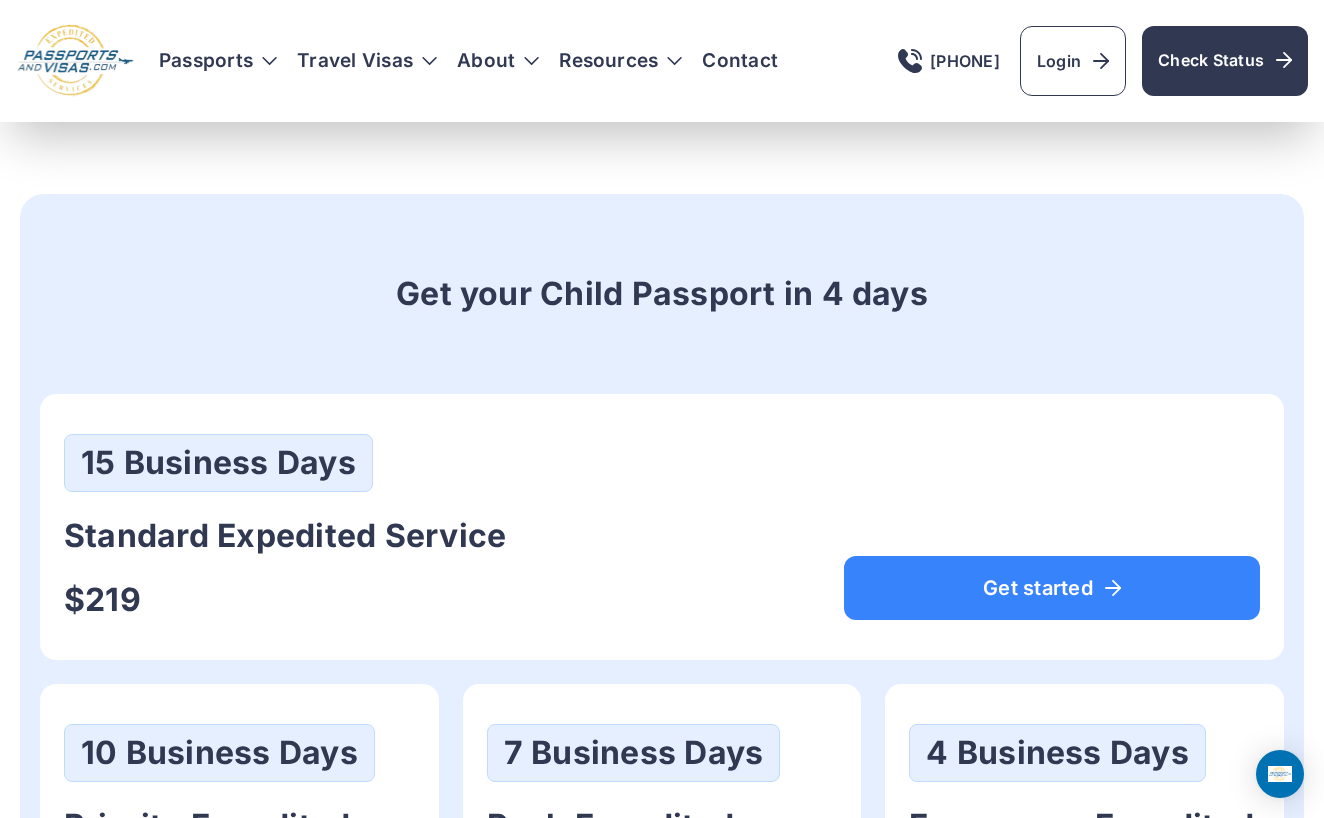 scroll, scrollTop: 875, scrollLeft: 0, axis: vertical 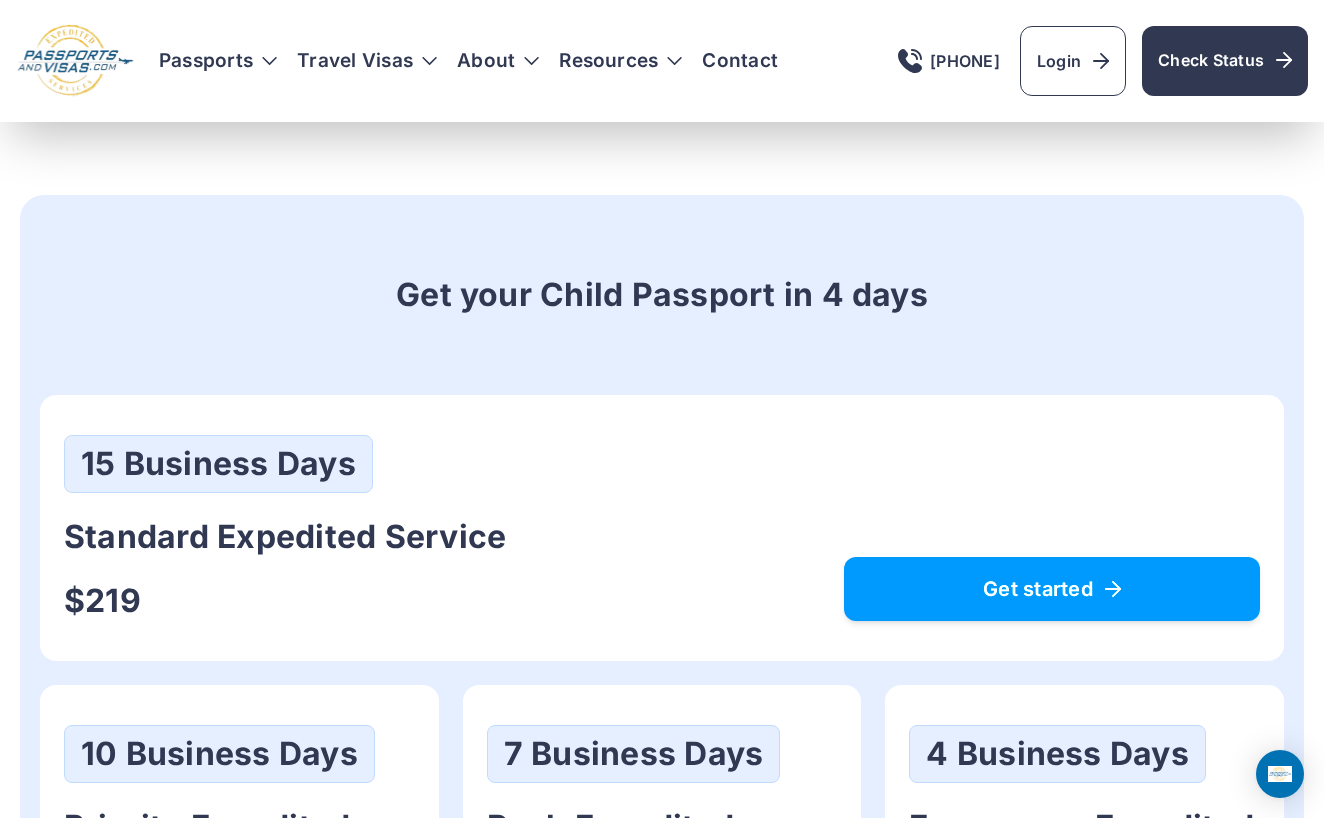 click on "Get started" at bounding box center [1052, 589] 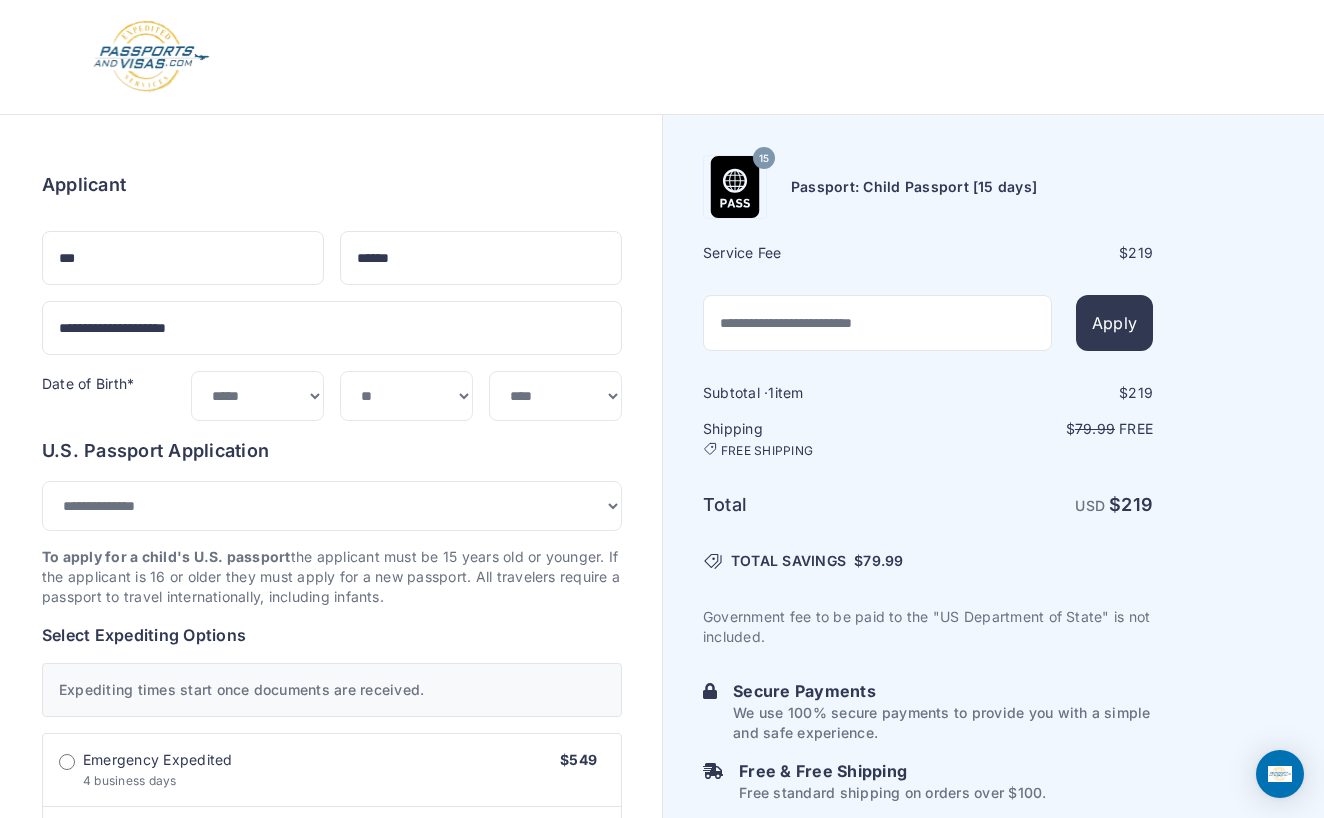 select on "**" 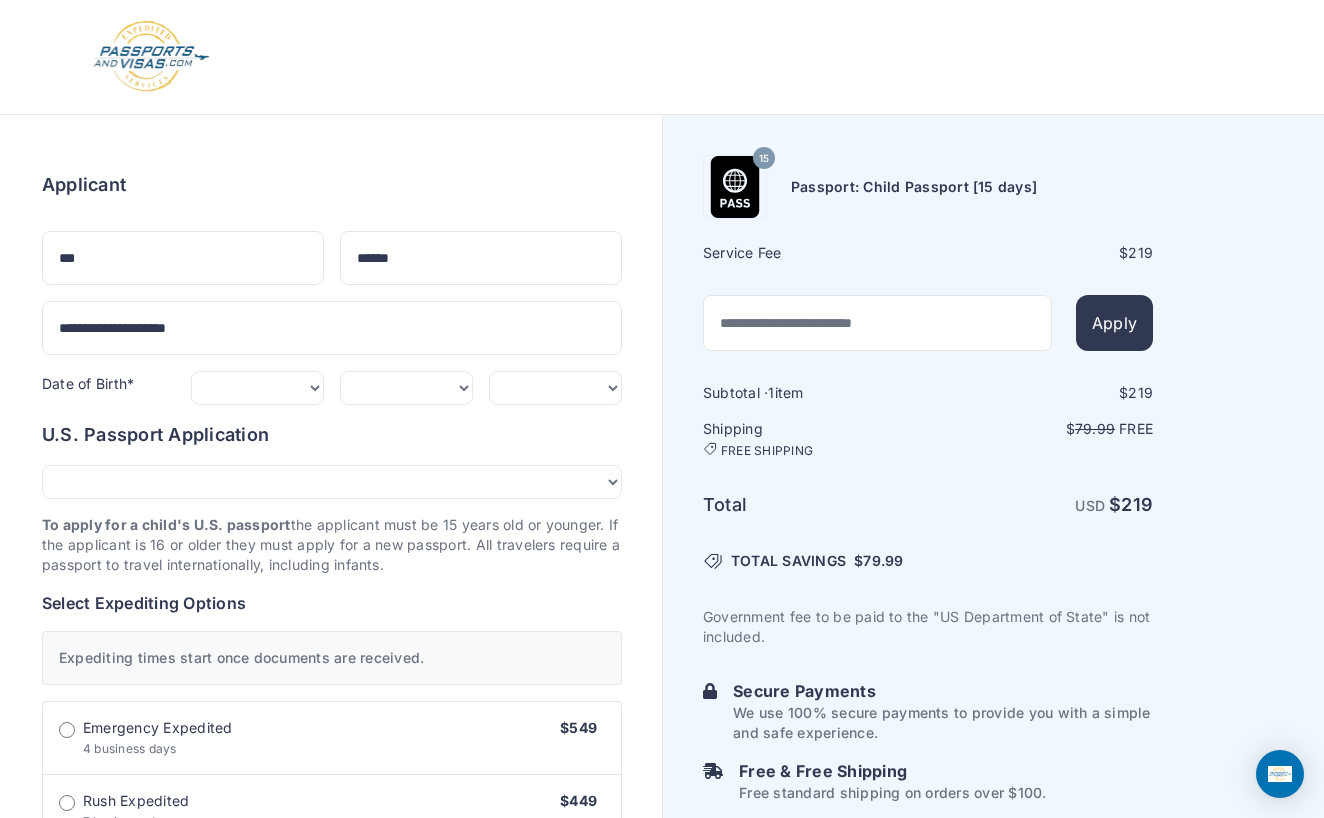 scroll, scrollTop: 0, scrollLeft: 0, axis: both 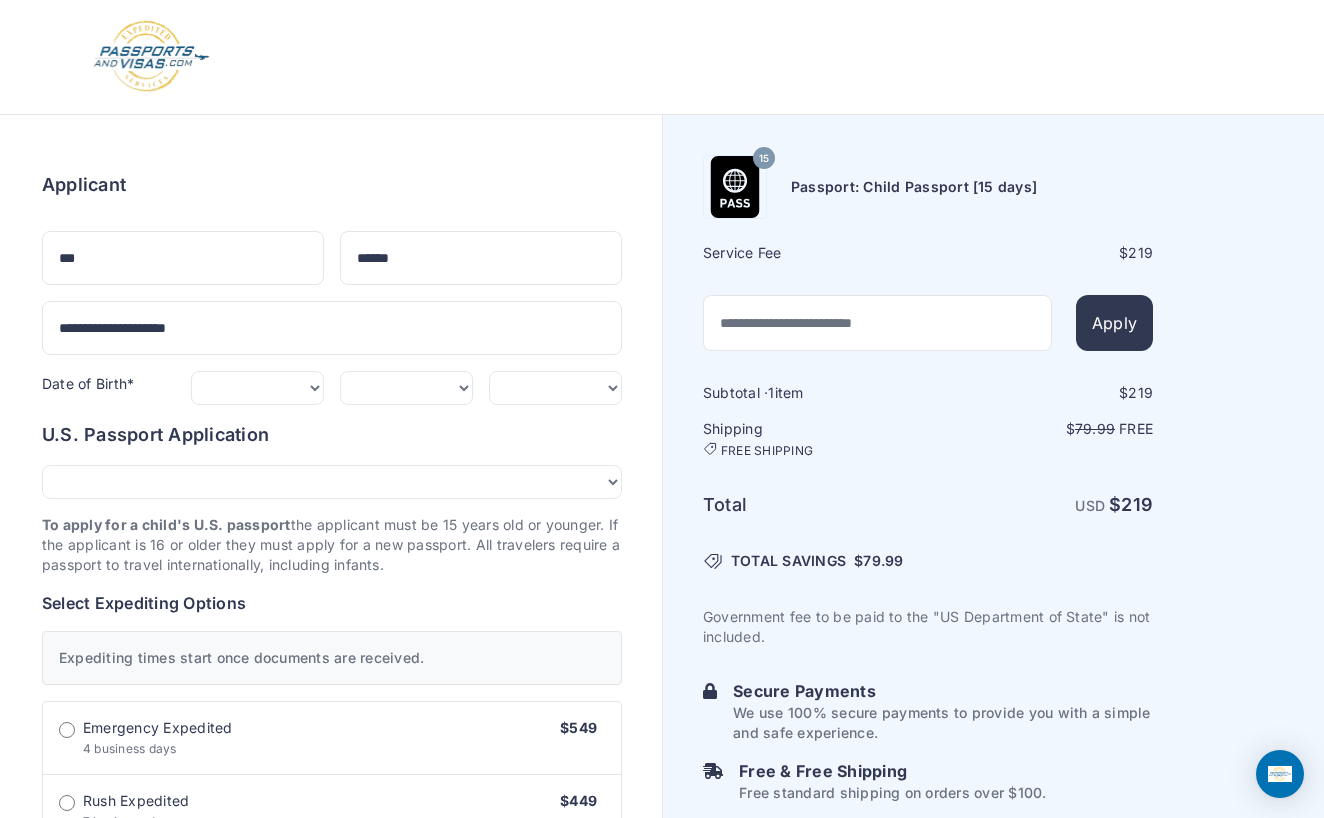 click on "15" at bounding box center (764, 159) 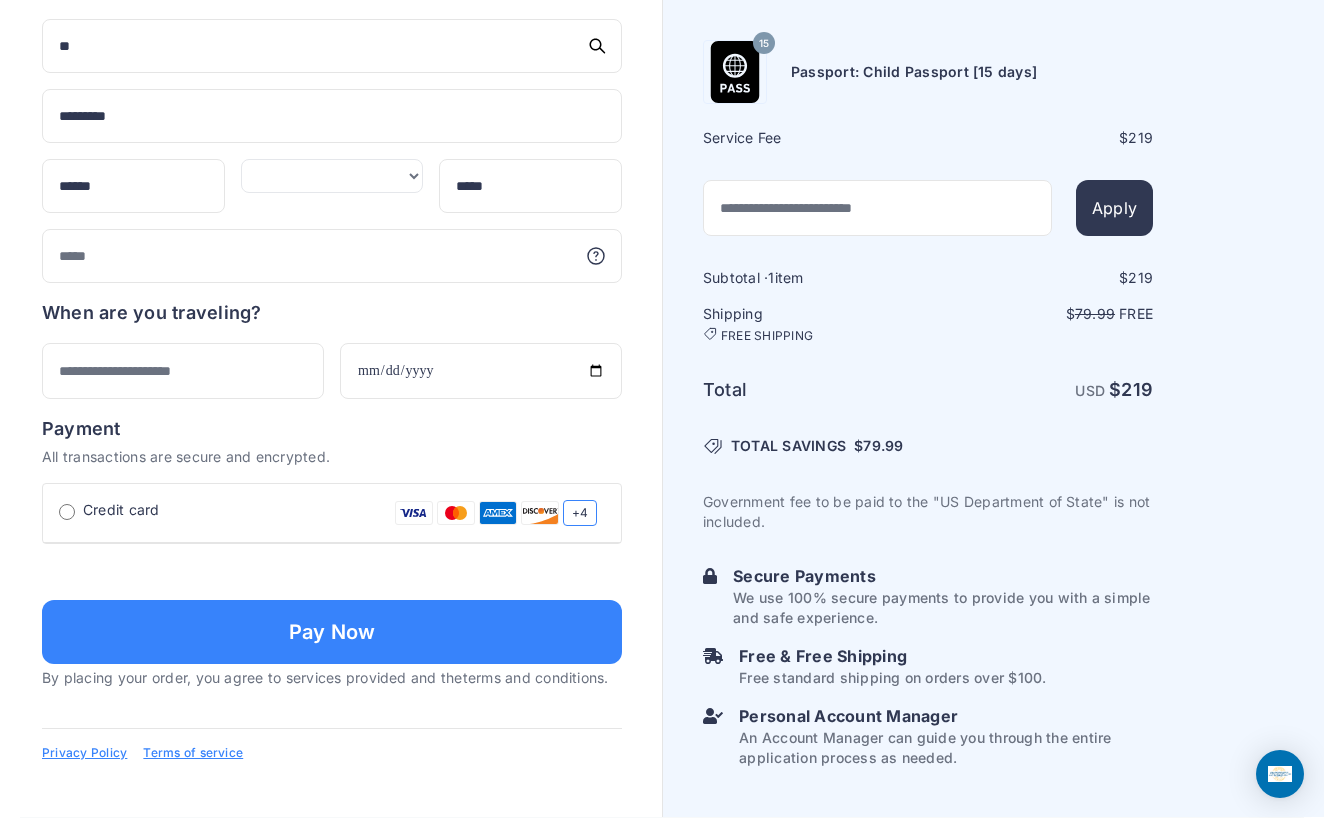 scroll, scrollTop: 1096, scrollLeft: 0, axis: vertical 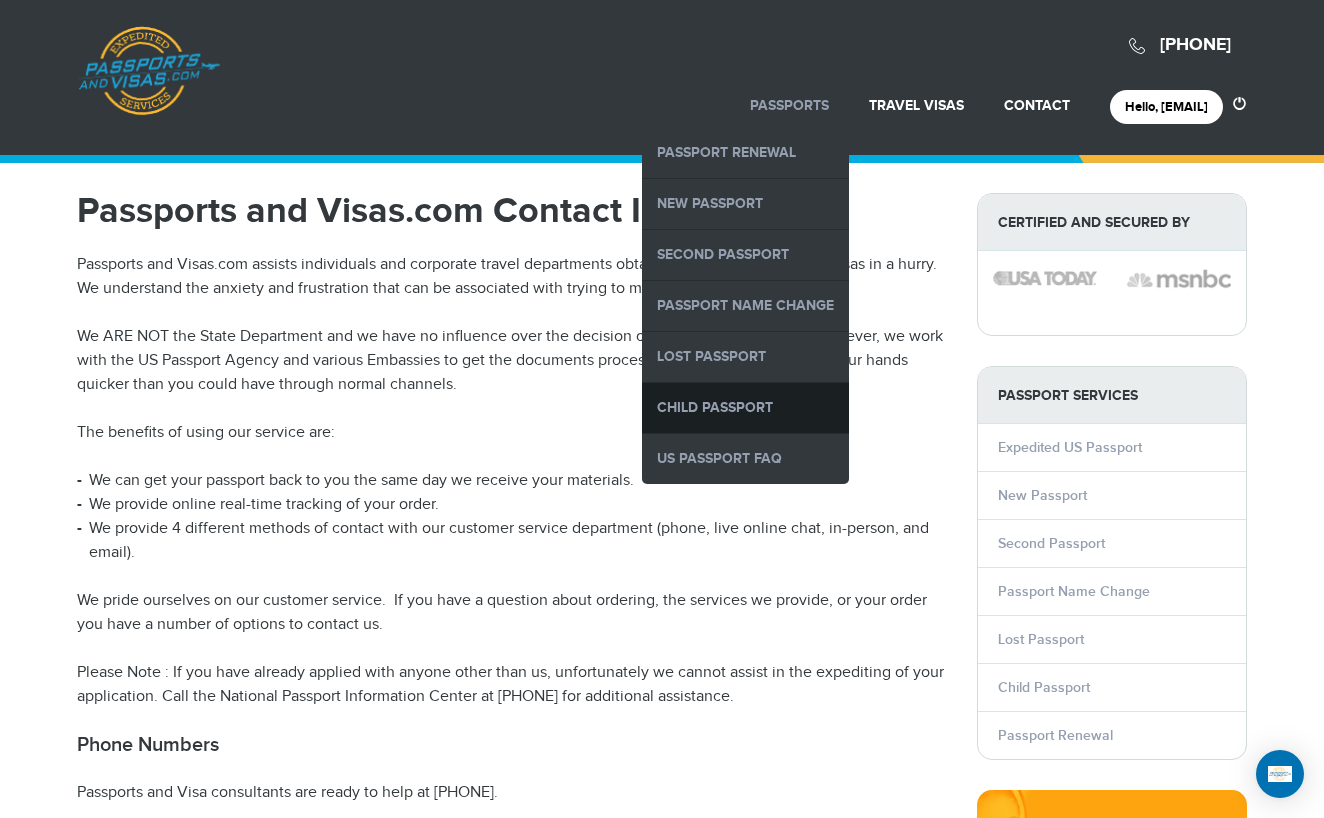 click on "Child Passport" at bounding box center (745, 408) 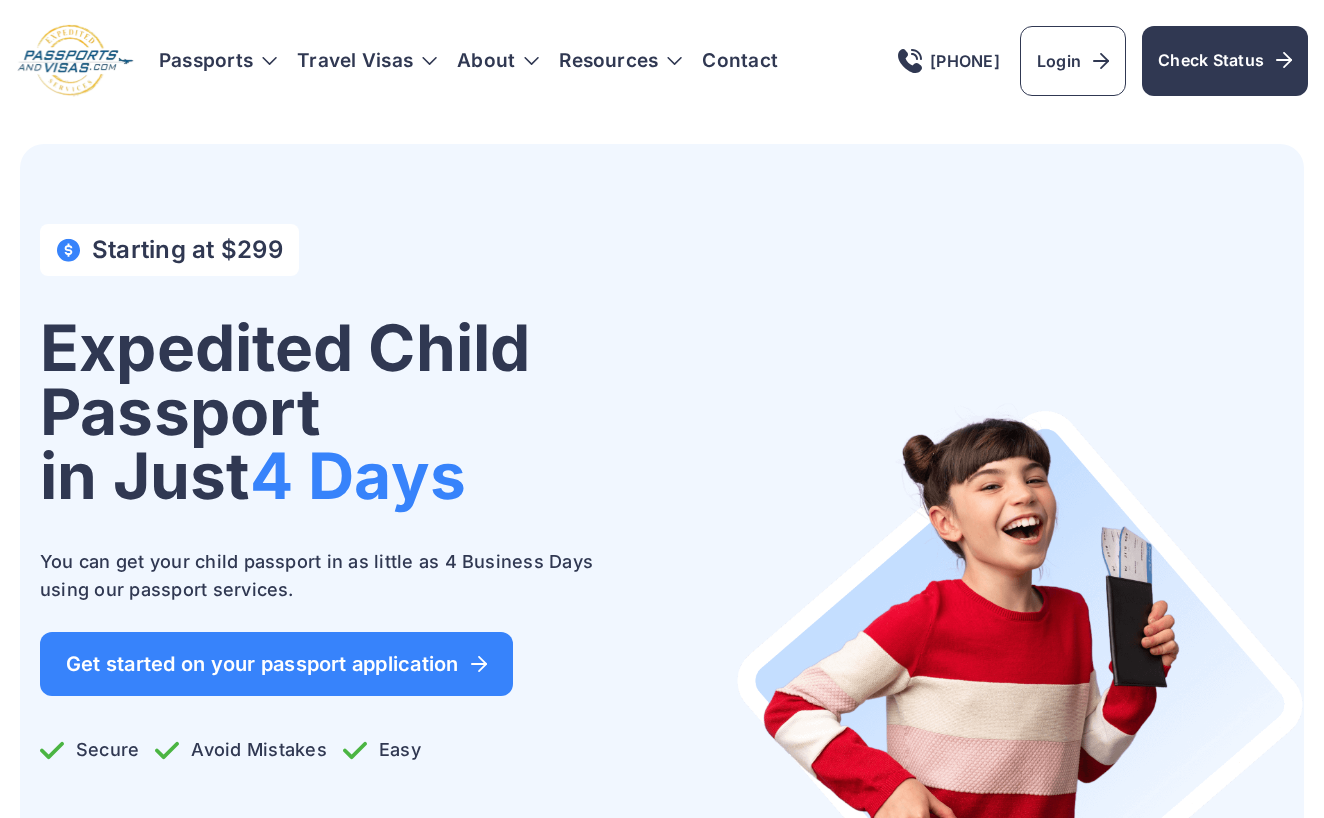 scroll, scrollTop: 0, scrollLeft: 0, axis: both 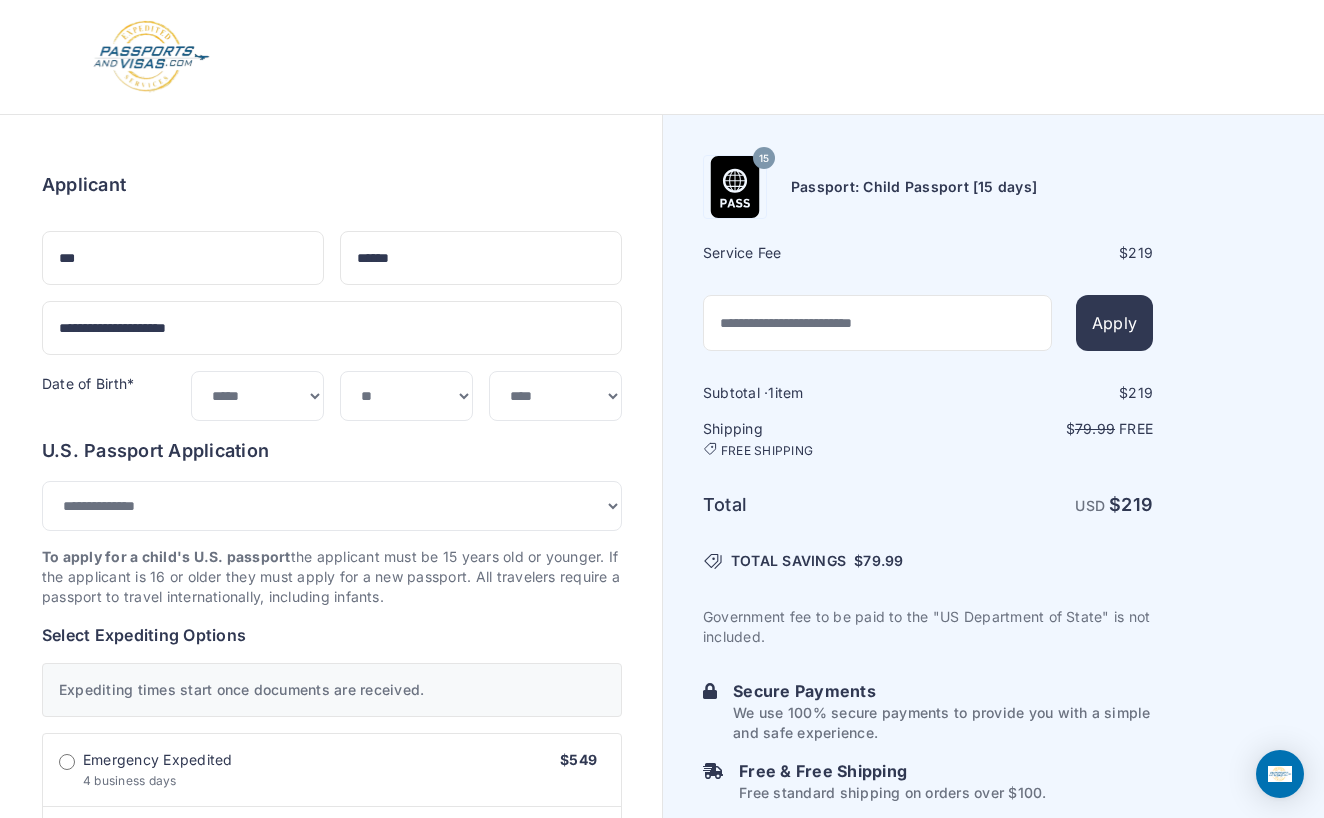 select on "*****" 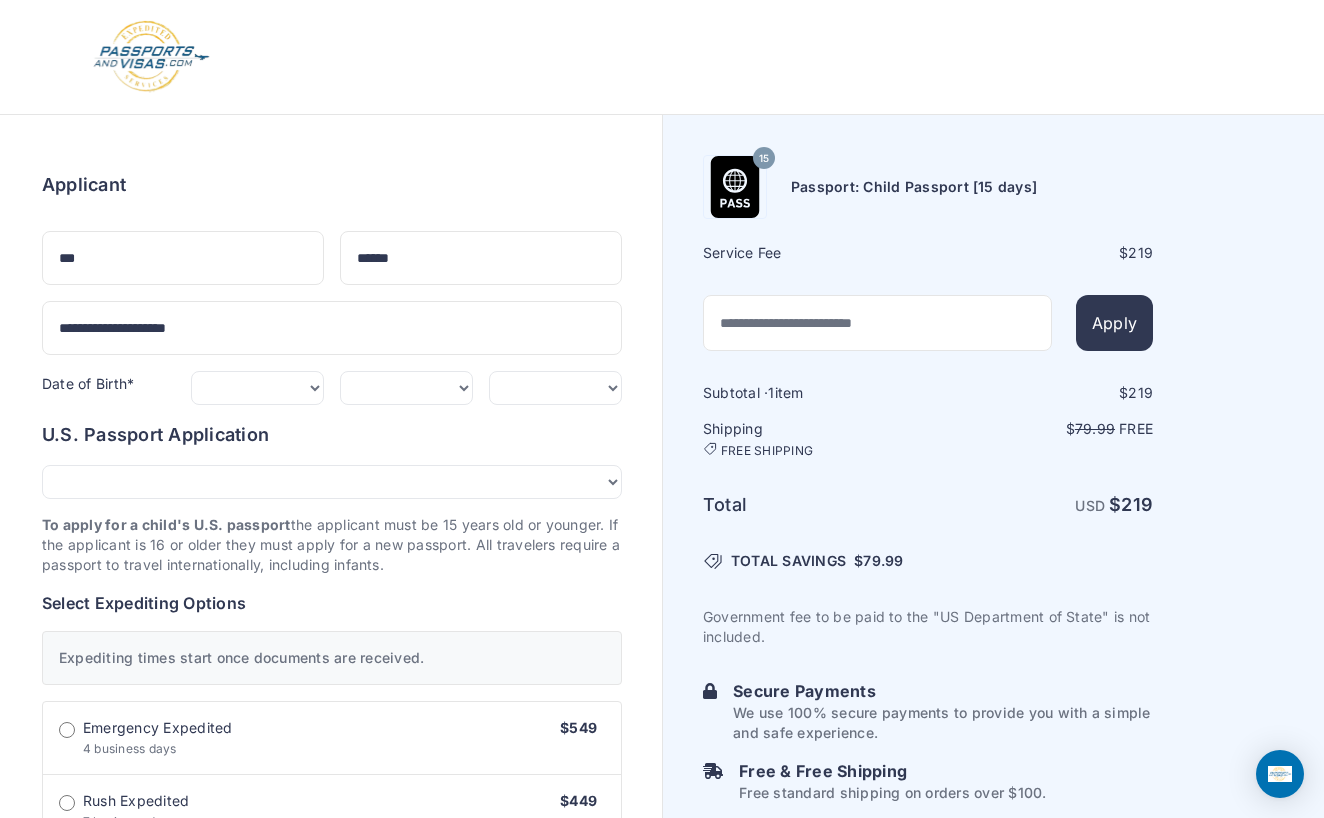 scroll, scrollTop: 0, scrollLeft: 0, axis: both 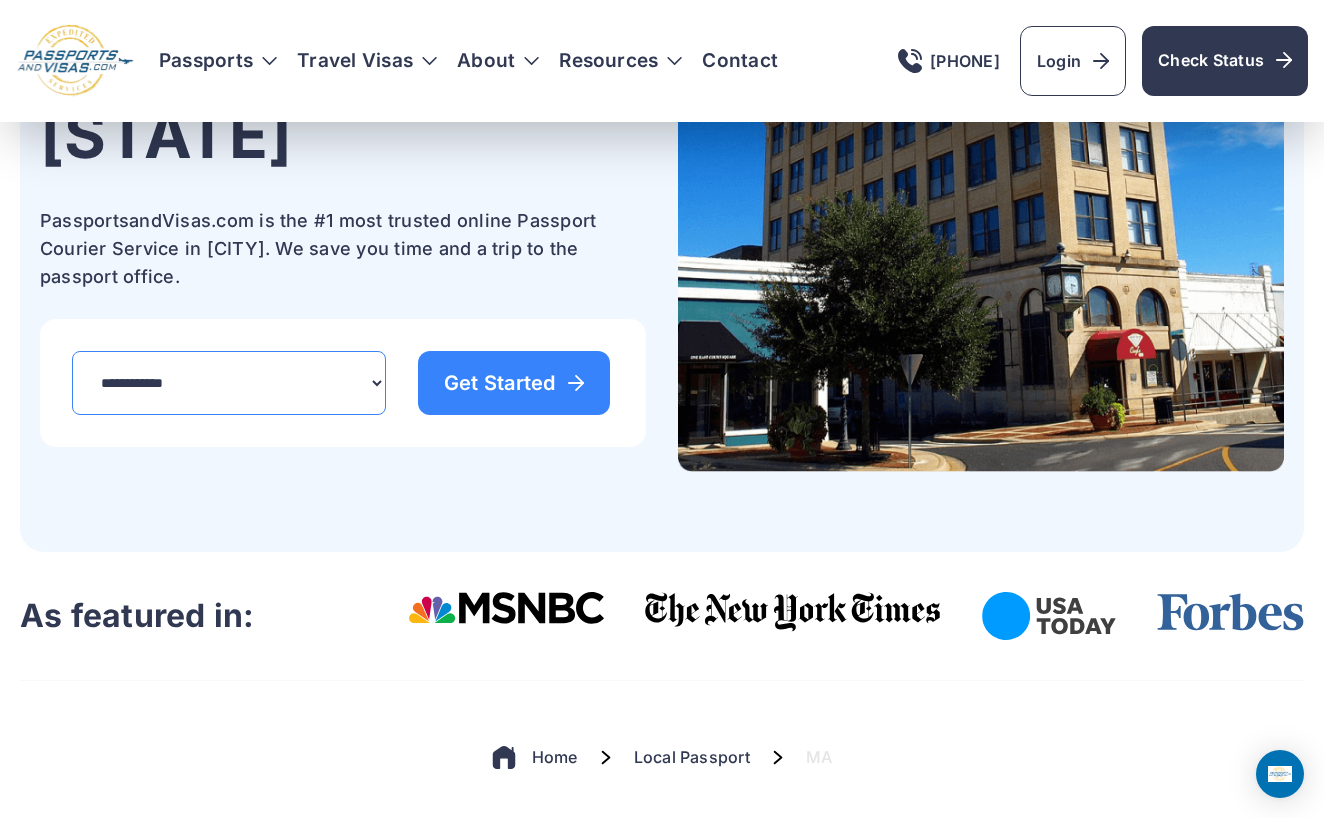 select on "*****" 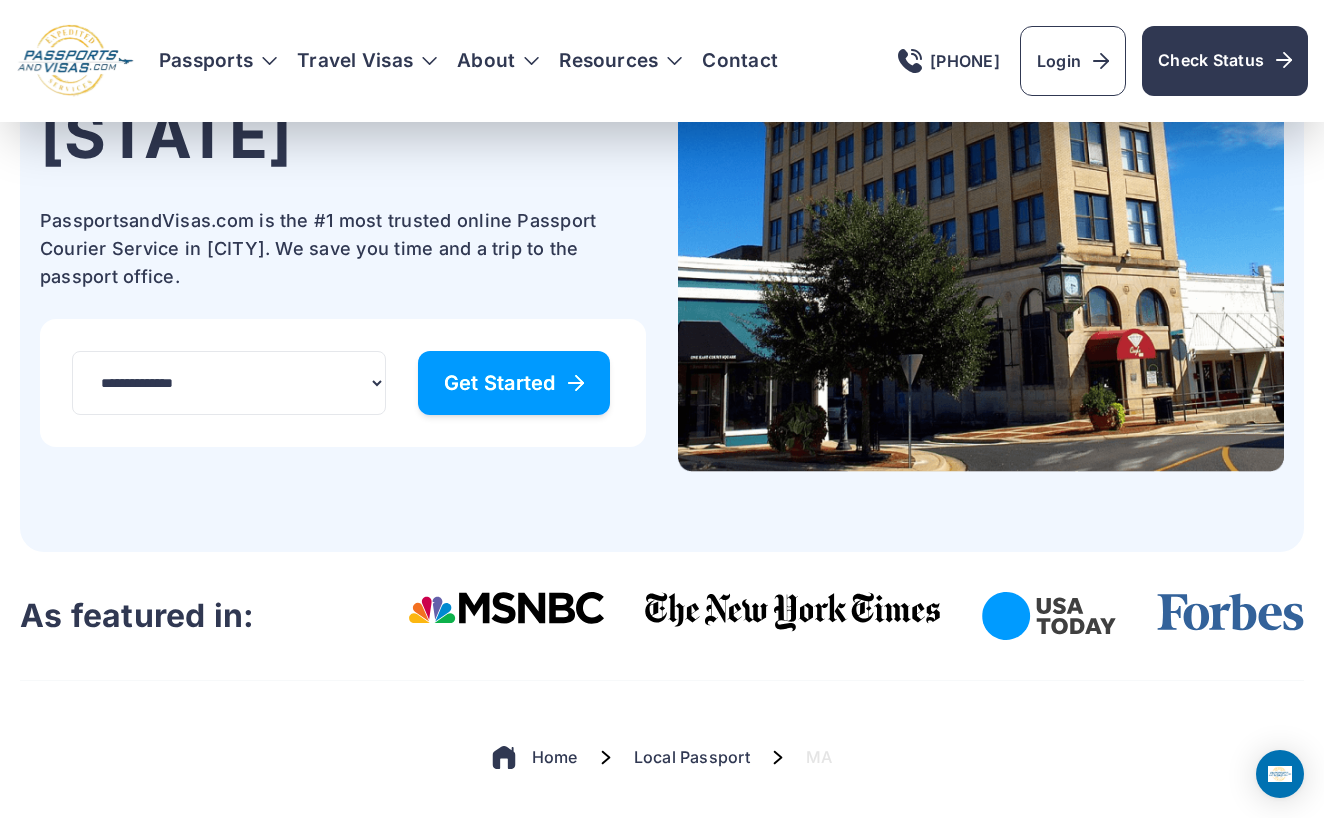 click on "Get Started" at bounding box center [514, 383] 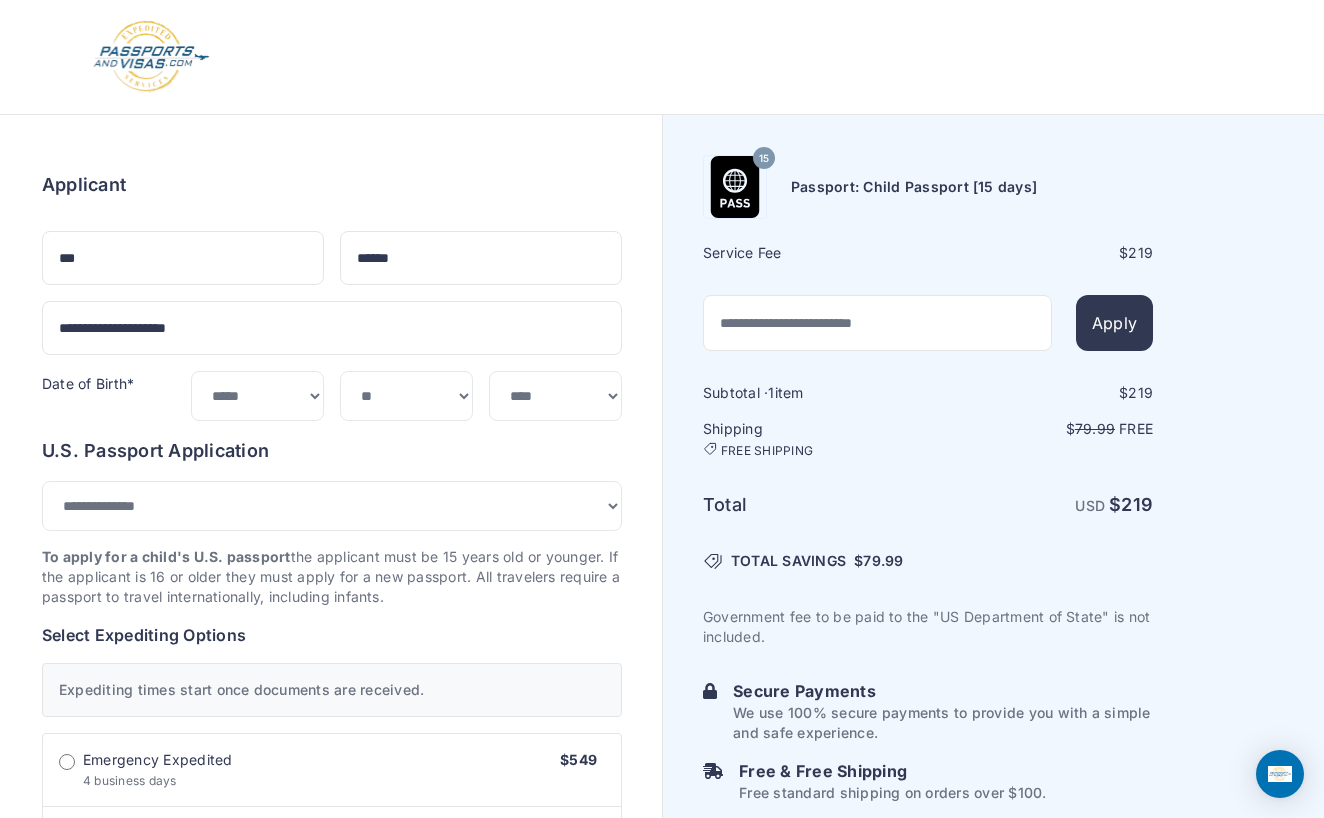 select on "**" 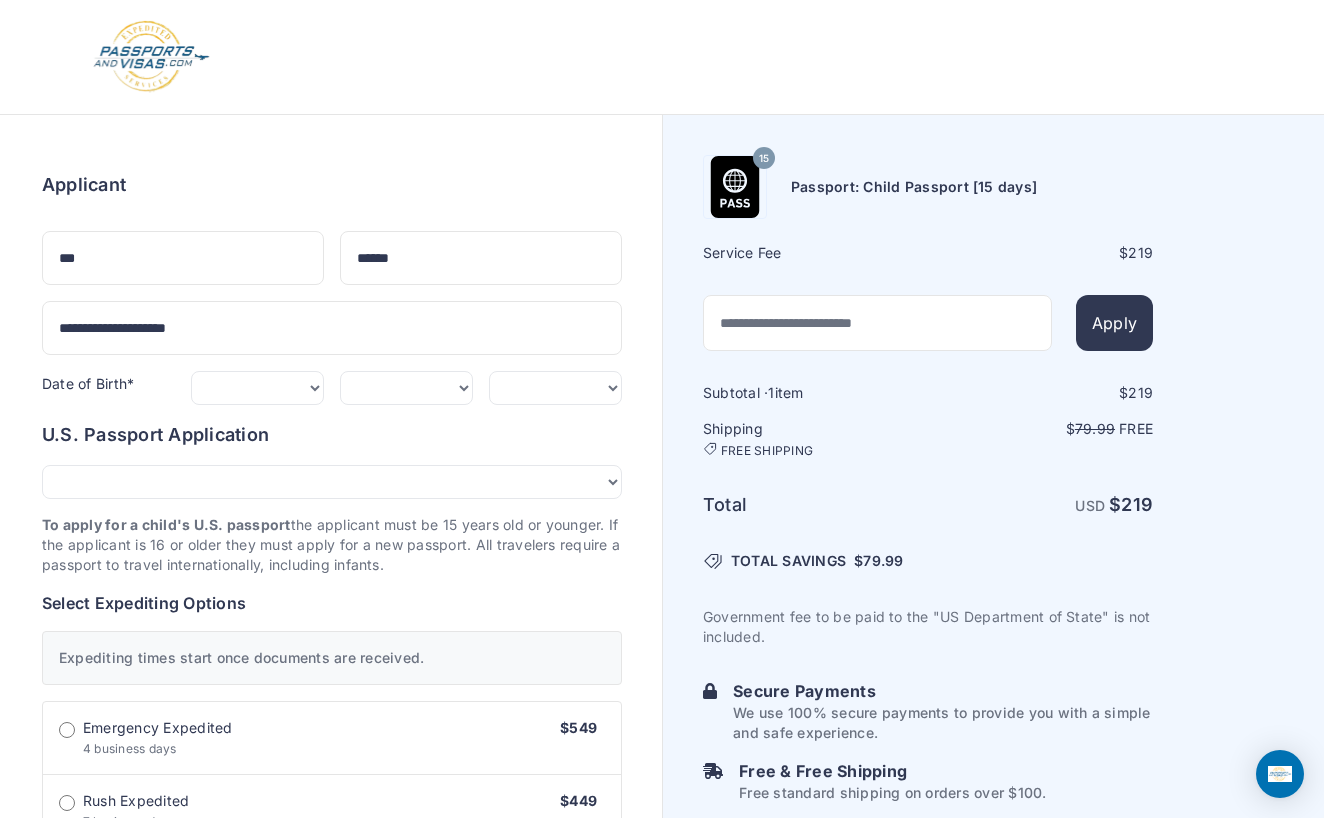 scroll, scrollTop: 0, scrollLeft: 0, axis: both 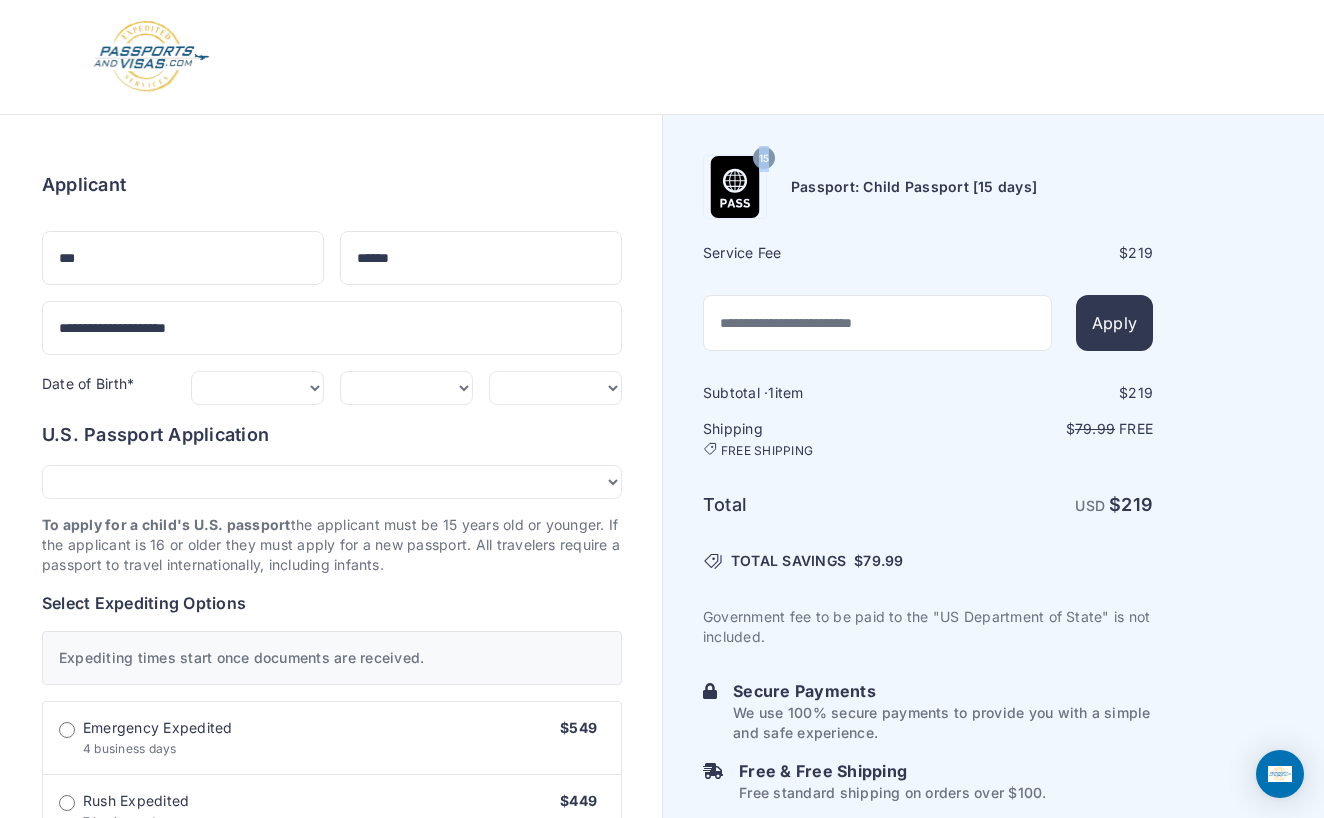 click on "15" at bounding box center (764, 159) 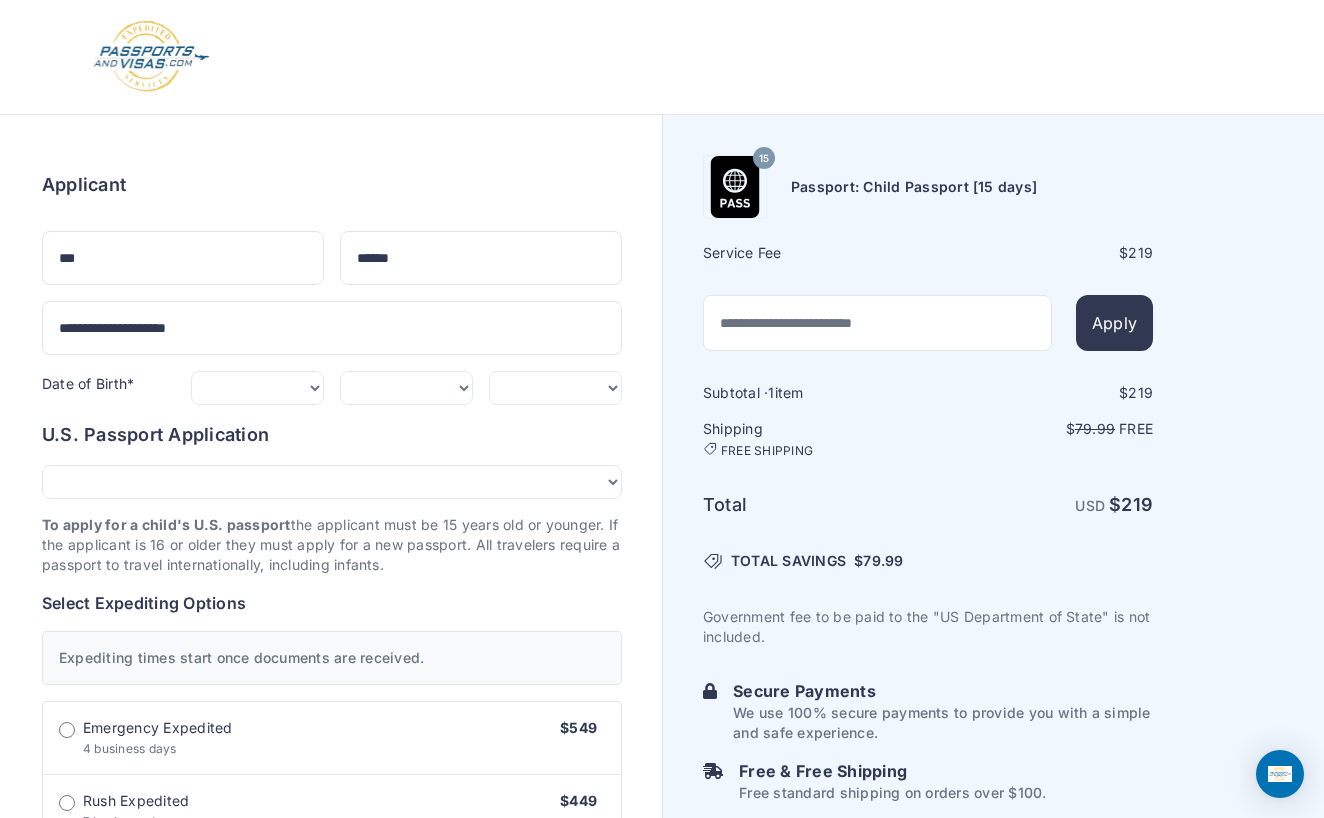 click on "15" at bounding box center [764, 159] 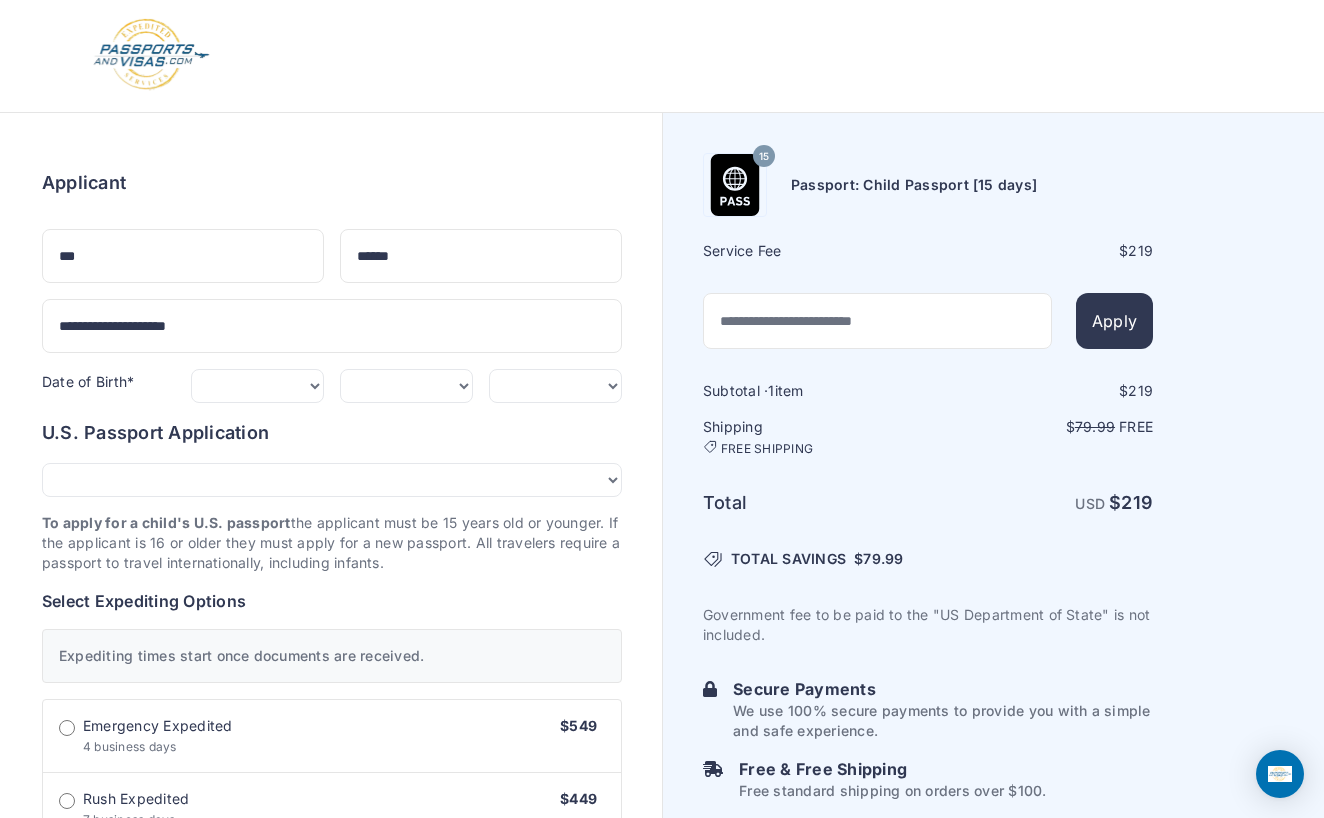 scroll, scrollTop: 0, scrollLeft: 0, axis: both 